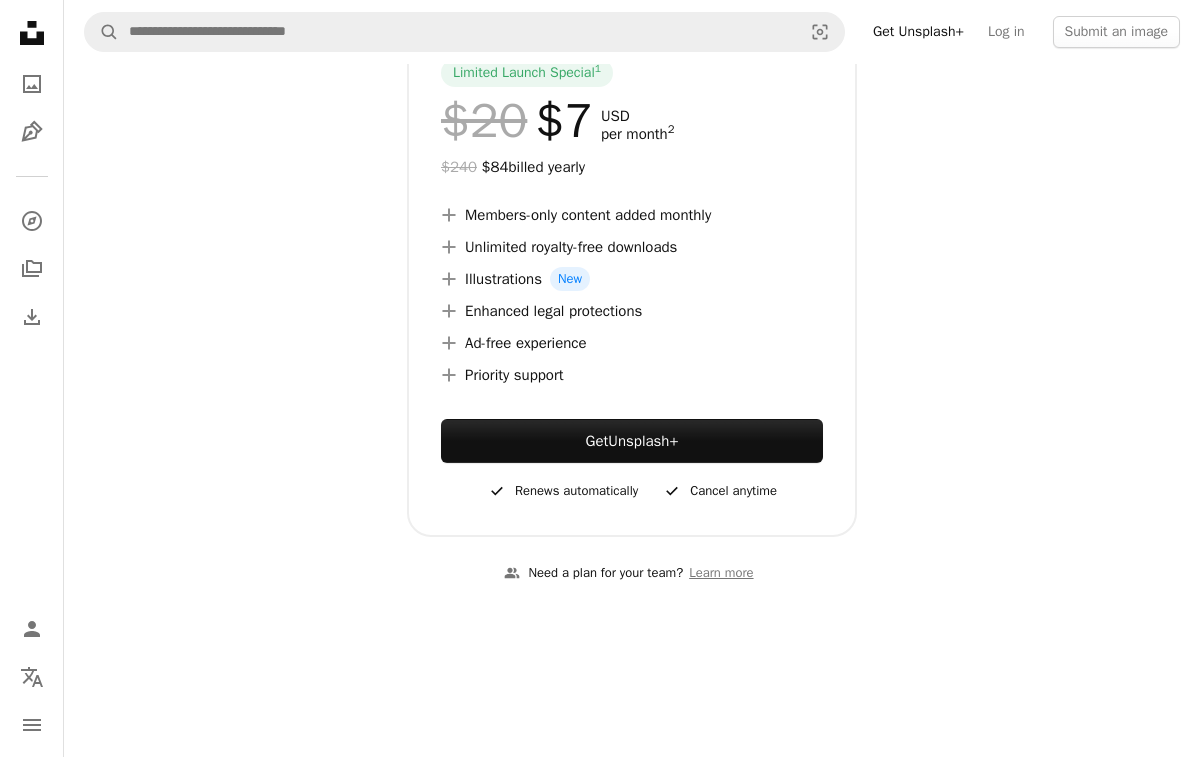 scroll, scrollTop: 364, scrollLeft: 0, axis: vertical 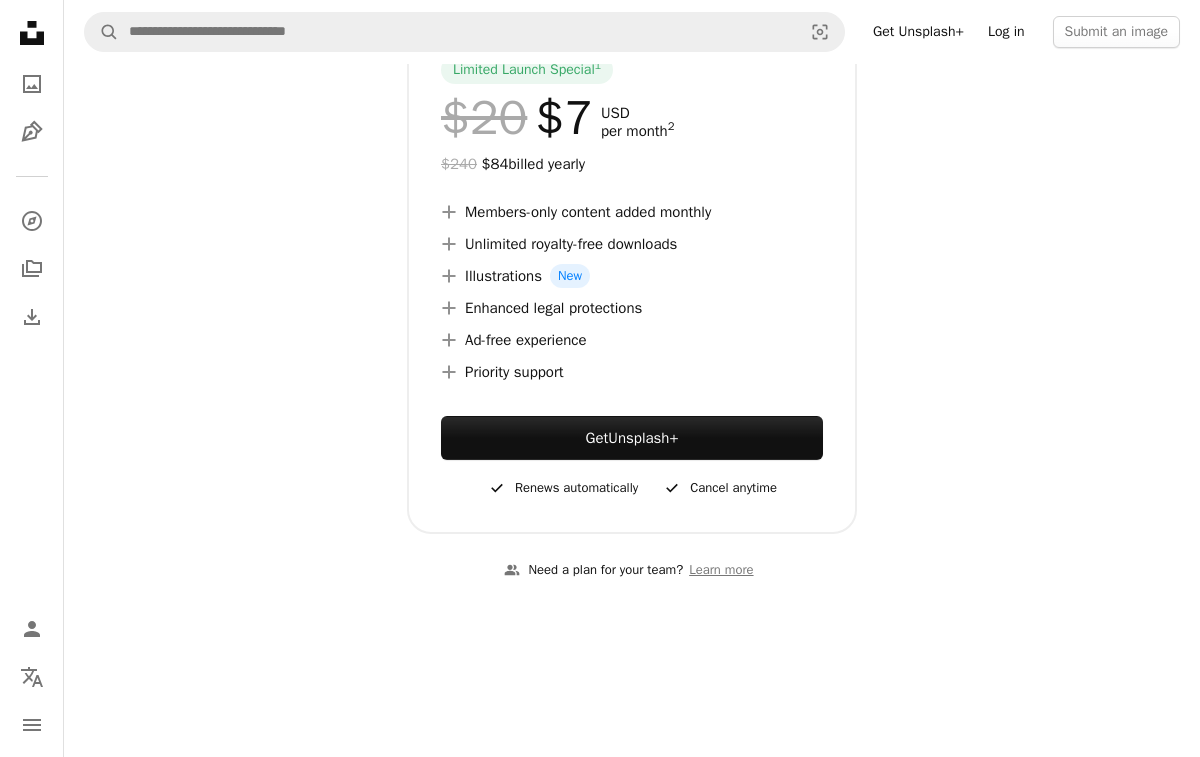 click on "Log in" at bounding box center (1006, 32) 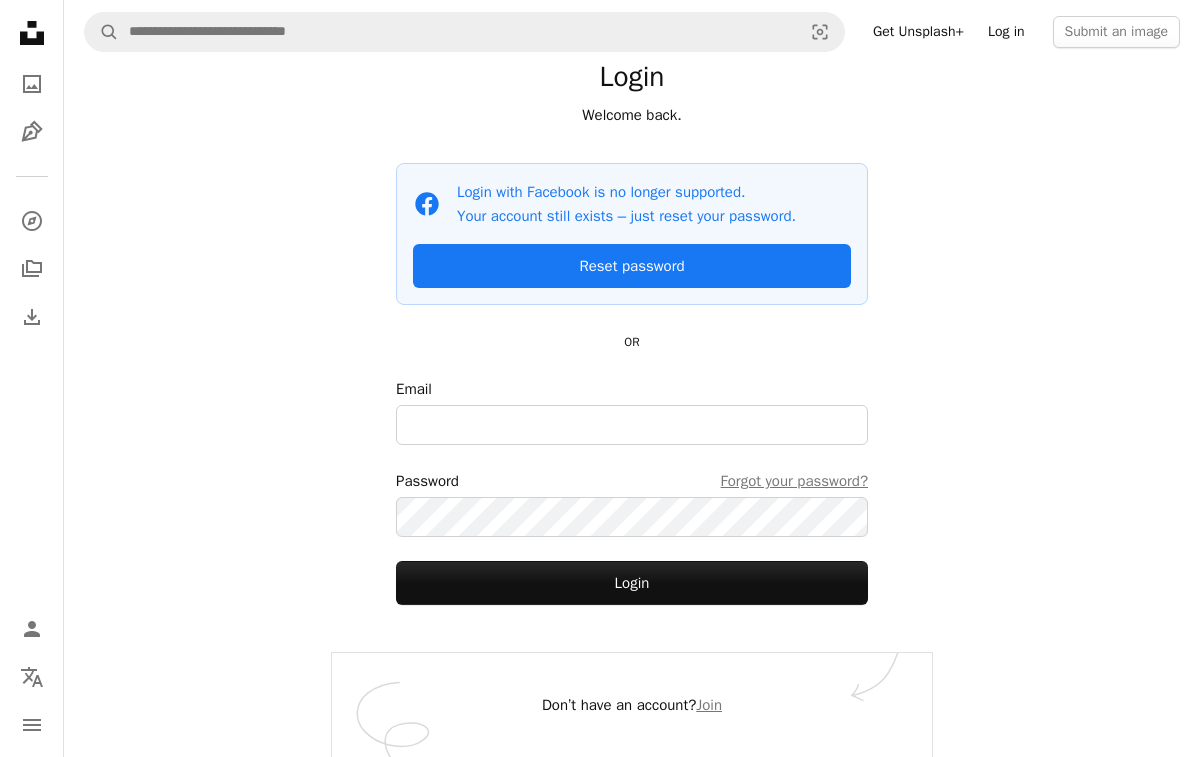 scroll, scrollTop: 0, scrollLeft: 0, axis: both 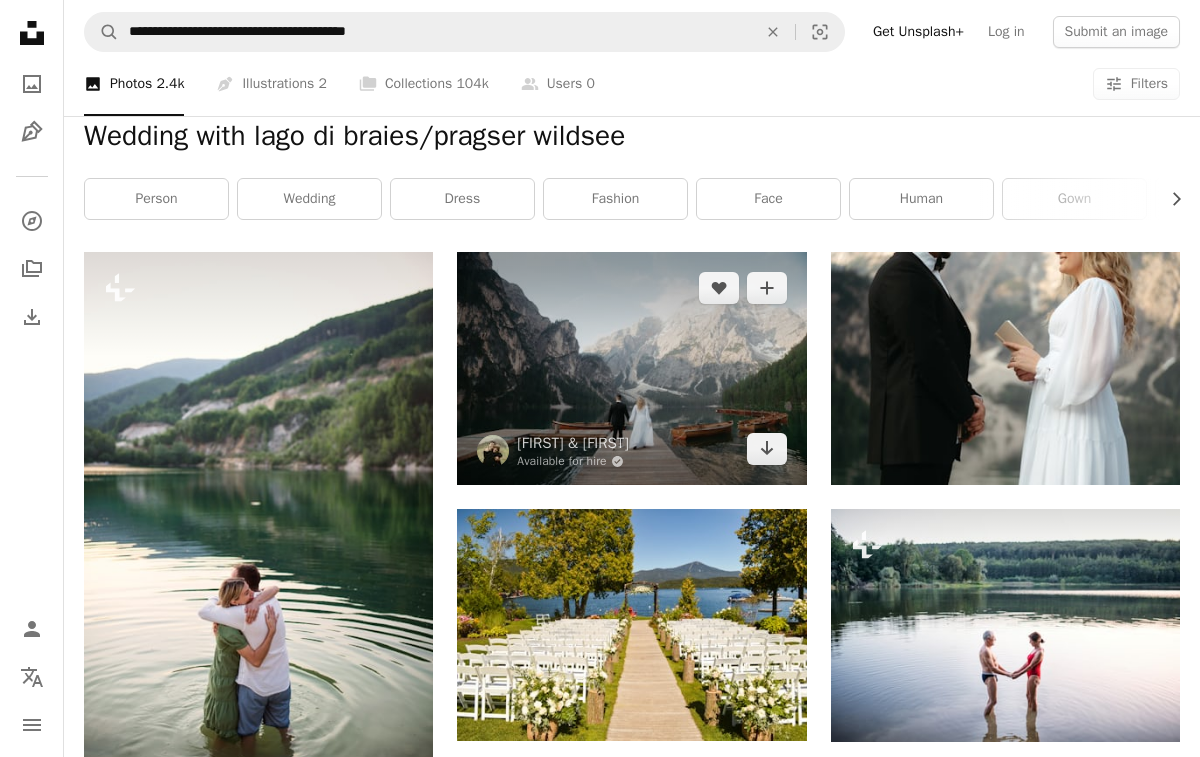 click at bounding box center (631, 368) 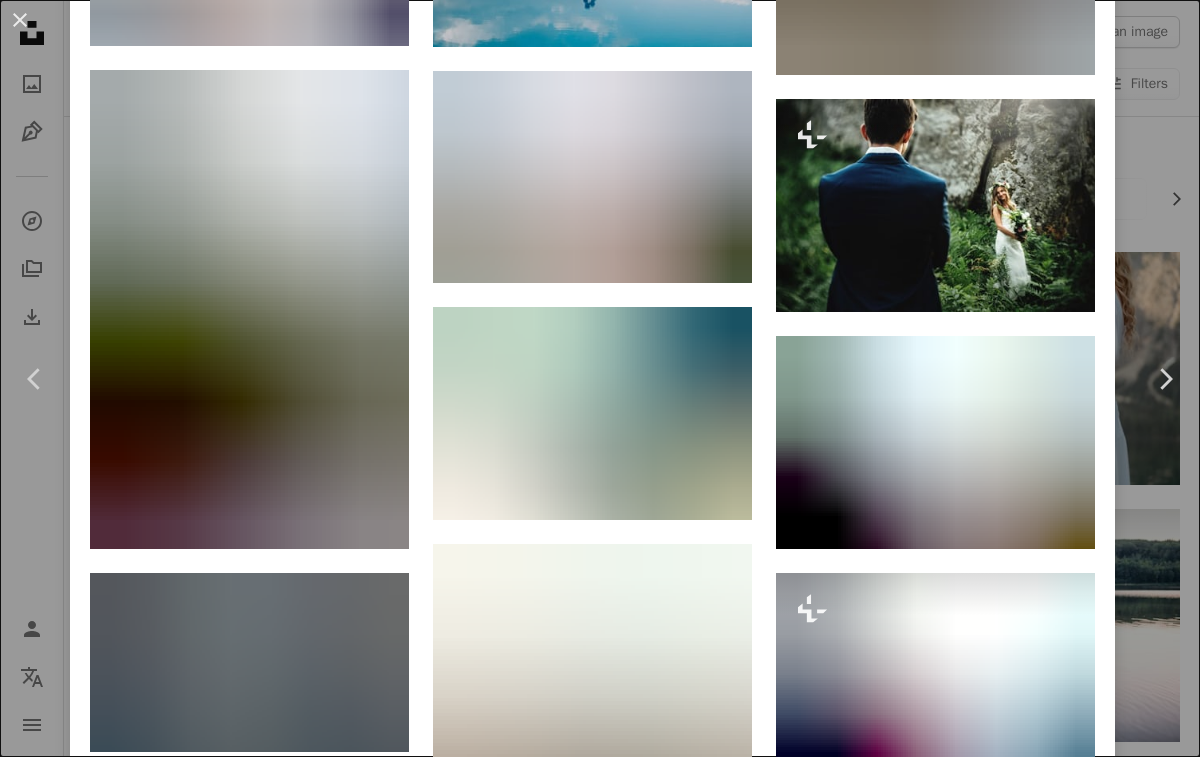 scroll, scrollTop: 1579, scrollLeft: 0, axis: vertical 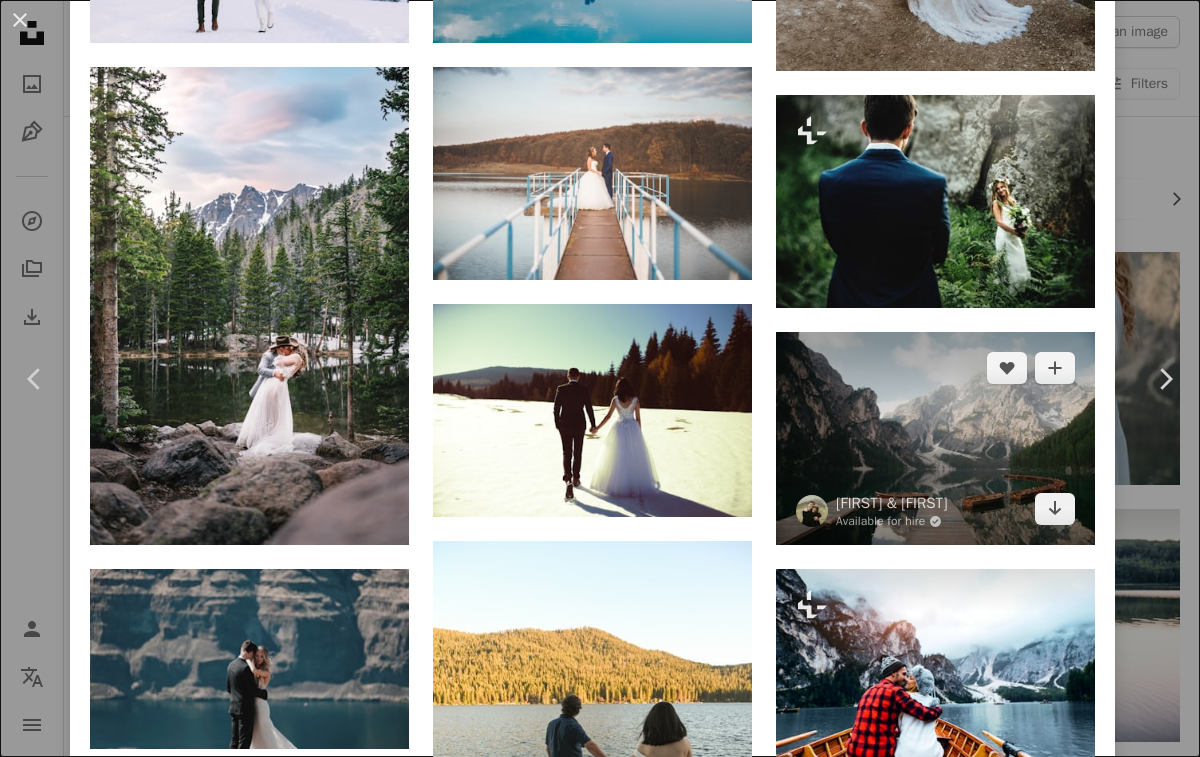 click at bounding box center [935, 438] 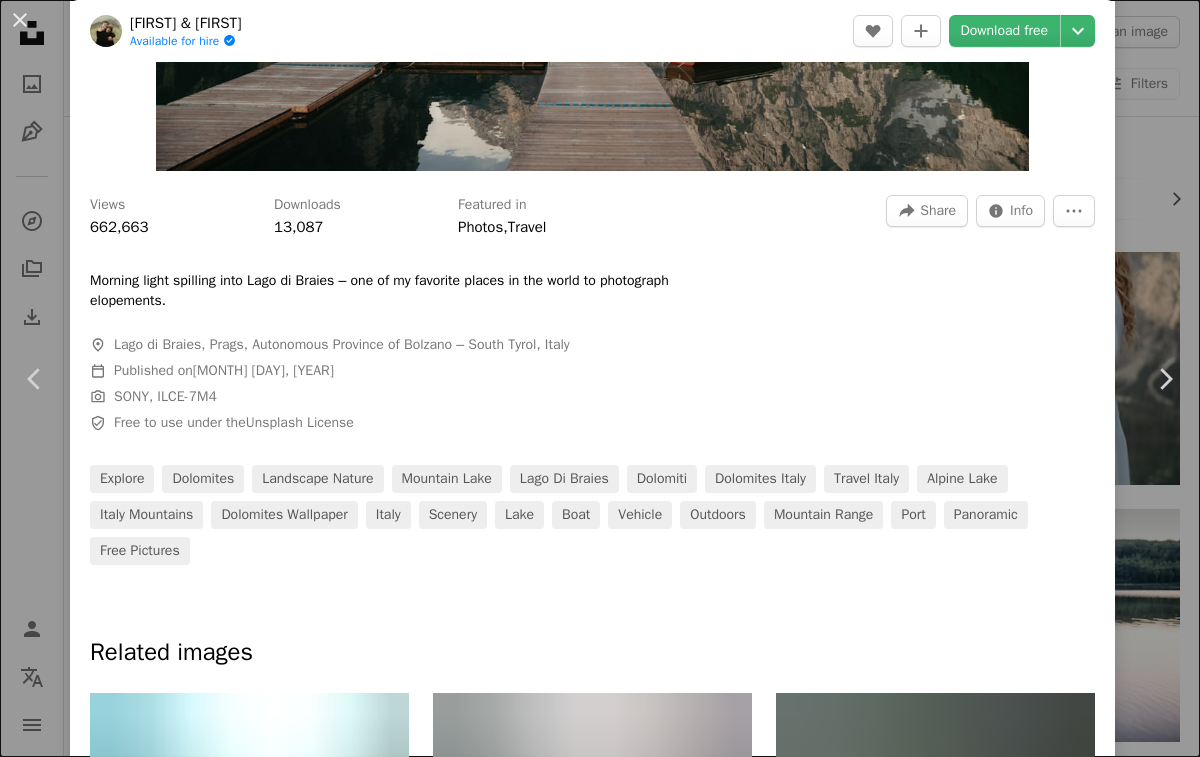 scroll, scrollTop: 498, scrollLeft: 0, axis: vertical 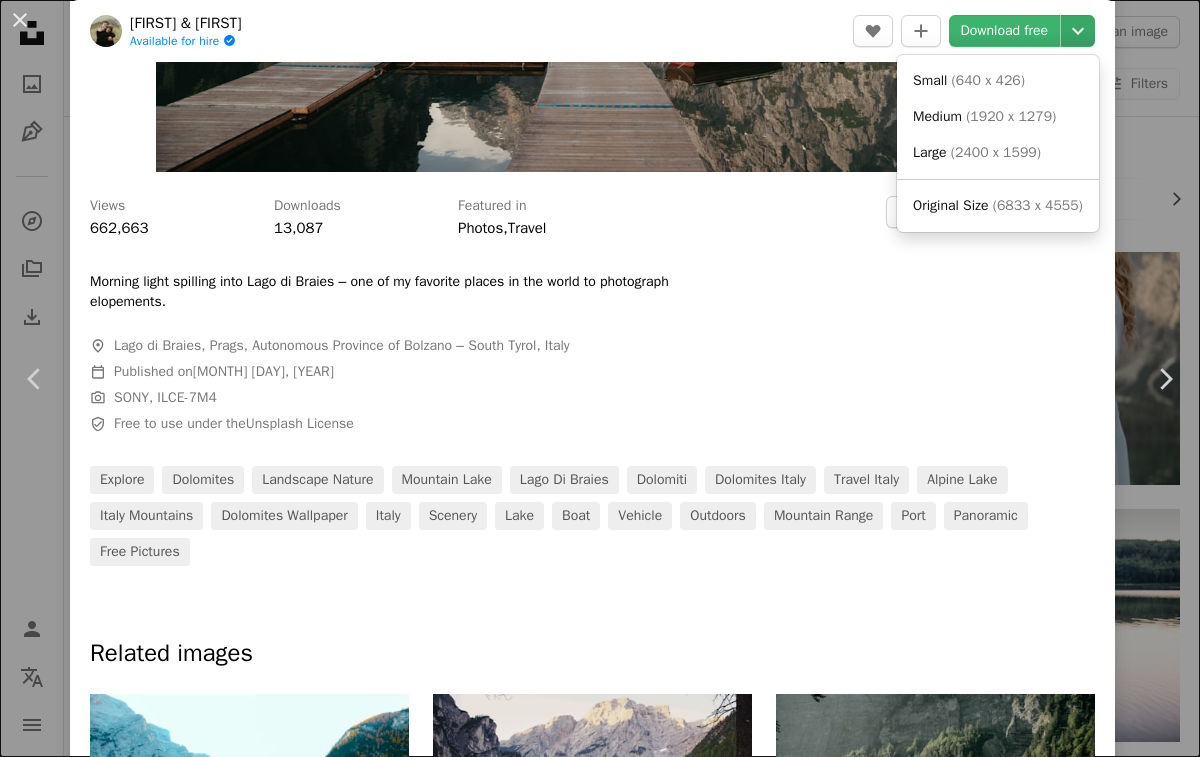 click at bounding box center (1078, 31) 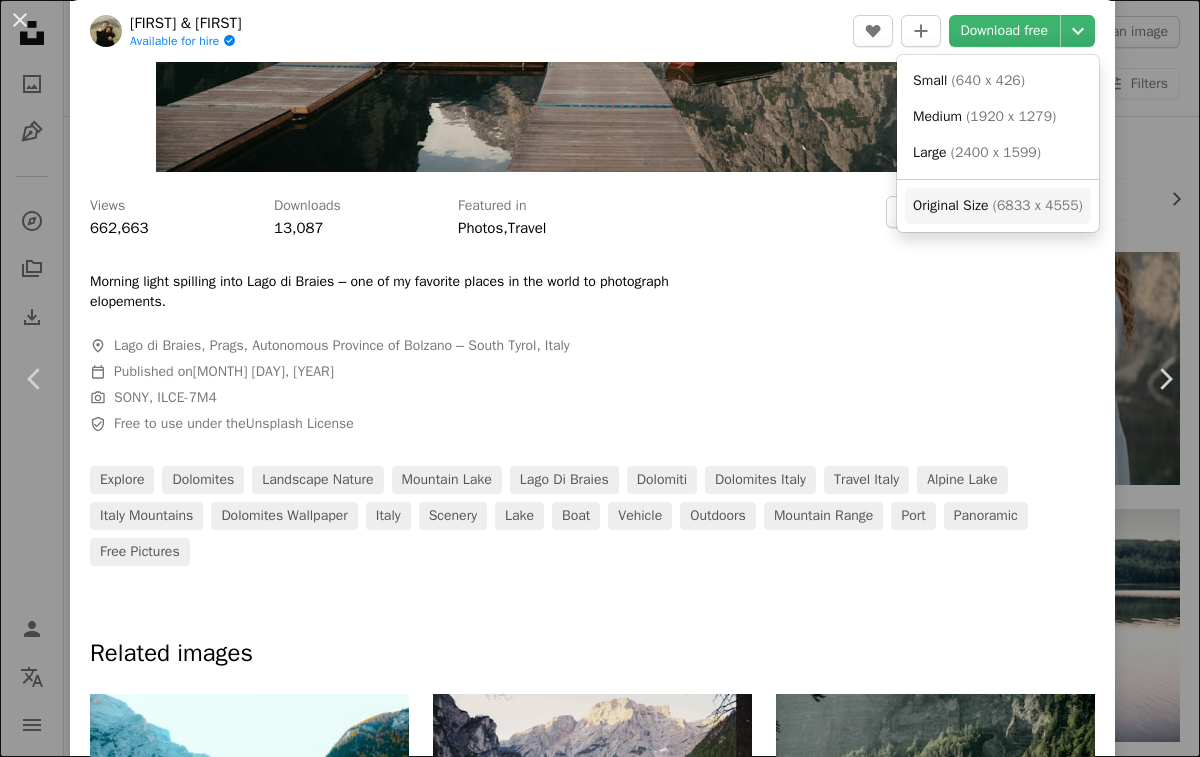 click on "( 6833 x 4555 )" at bounding box center [1038, 205] 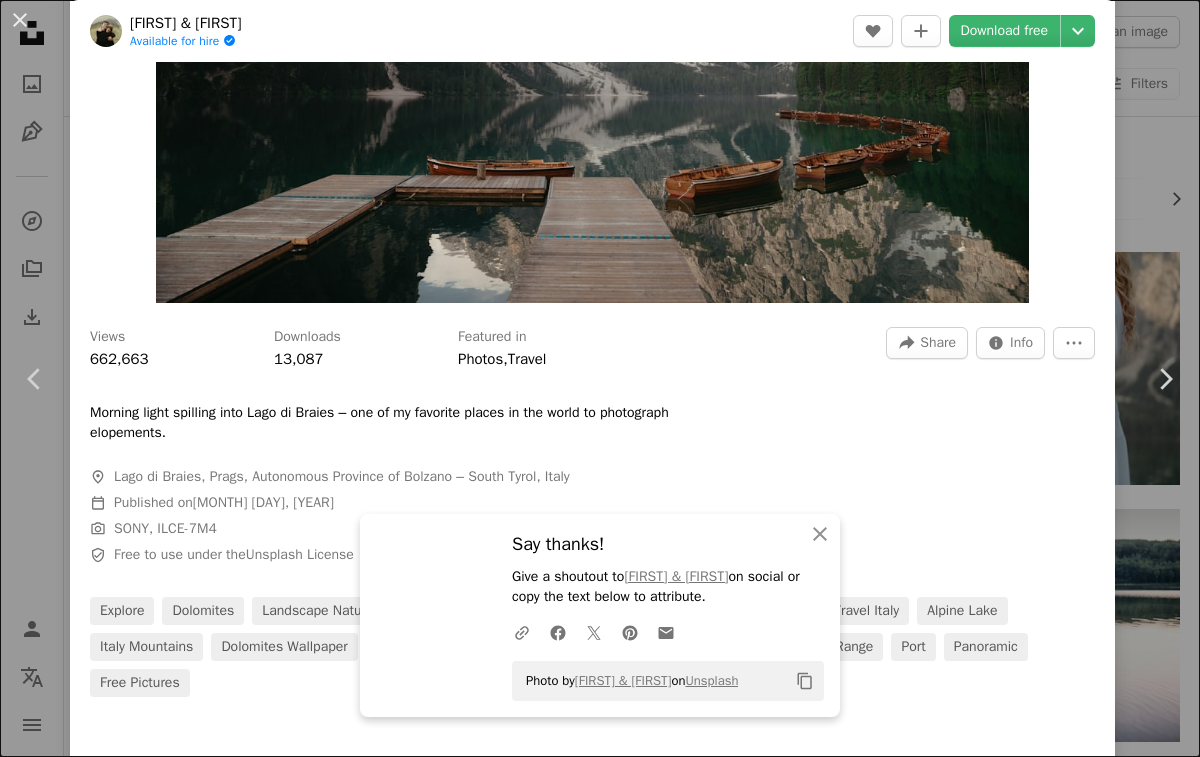 scroll, scrollTop: 0, scrollLeft: 0, axis: both 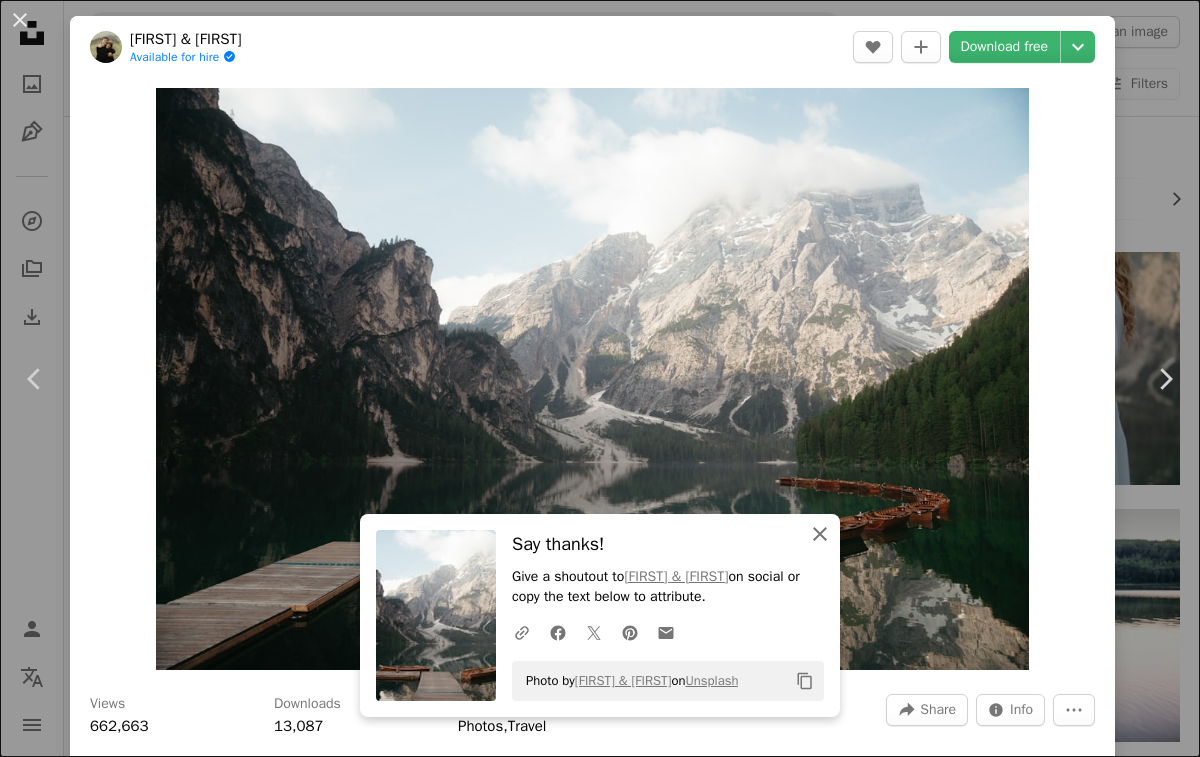 click at bounding box center (820, 534) 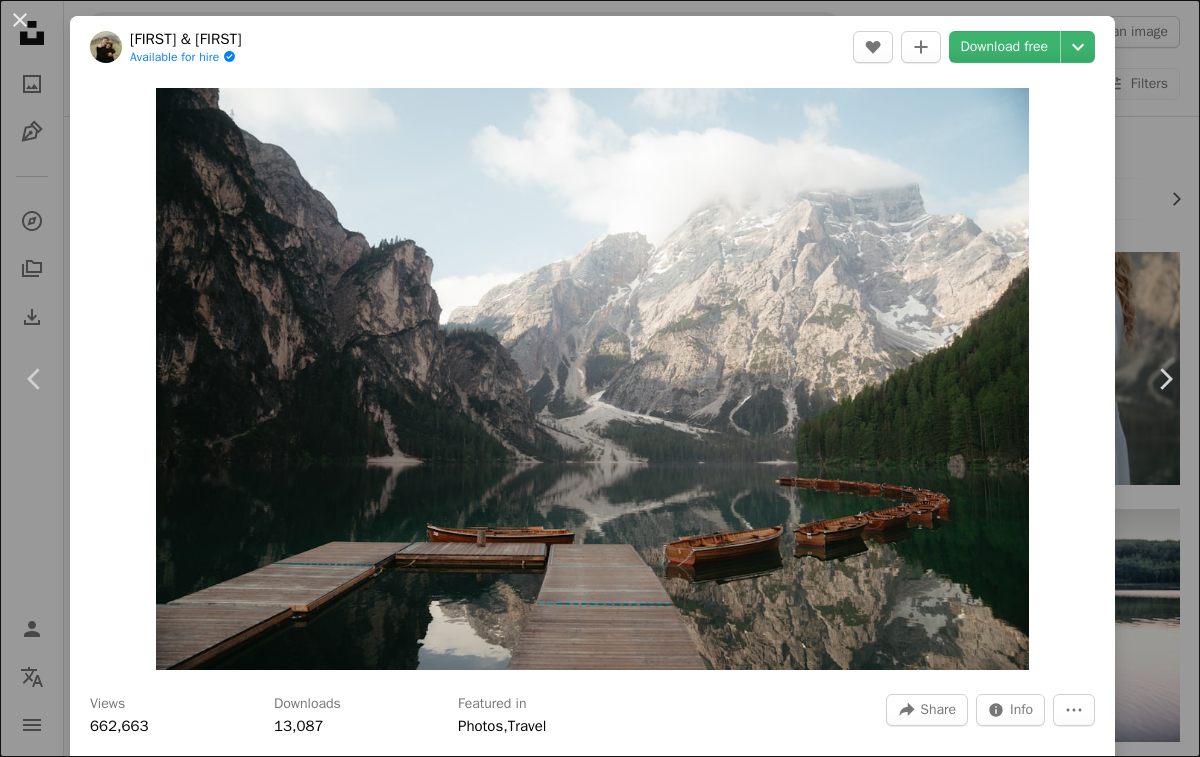 drag, startPoint x: 816, startPoint y: 57, endPoint x: 825, endPoint y: 26, distance: 32.280025 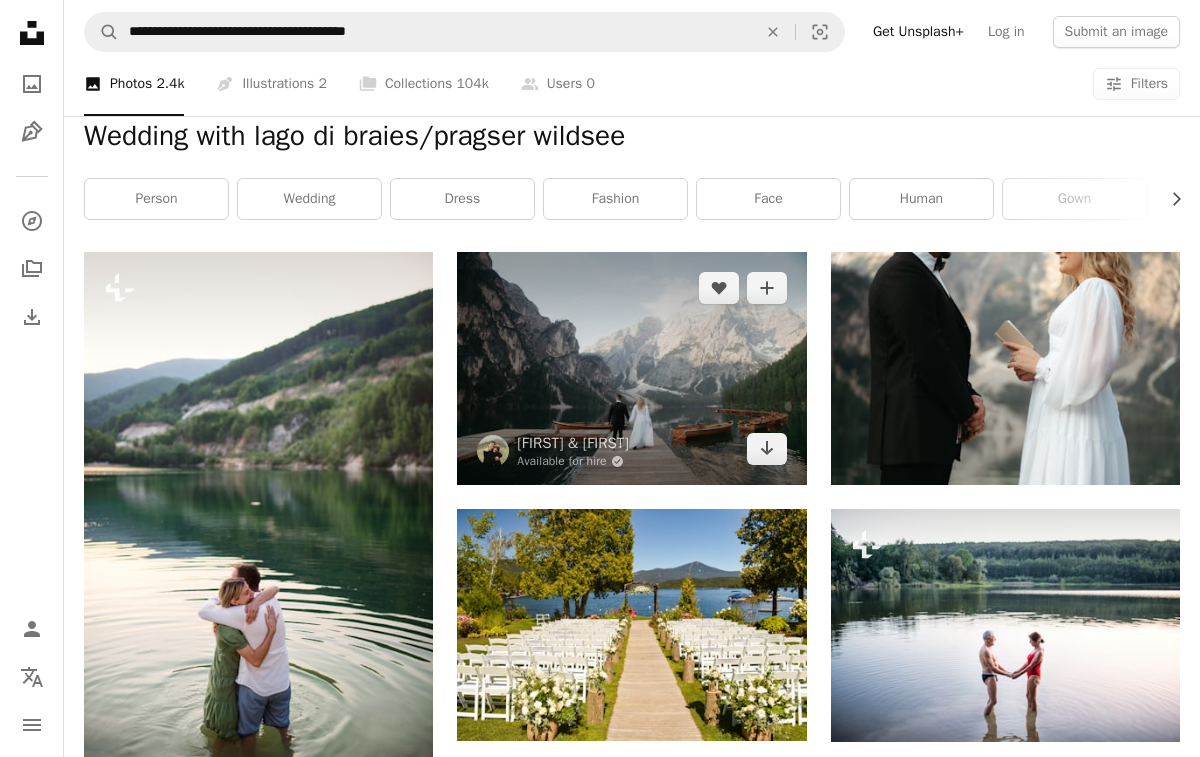 click at bounding box center [631, 368] 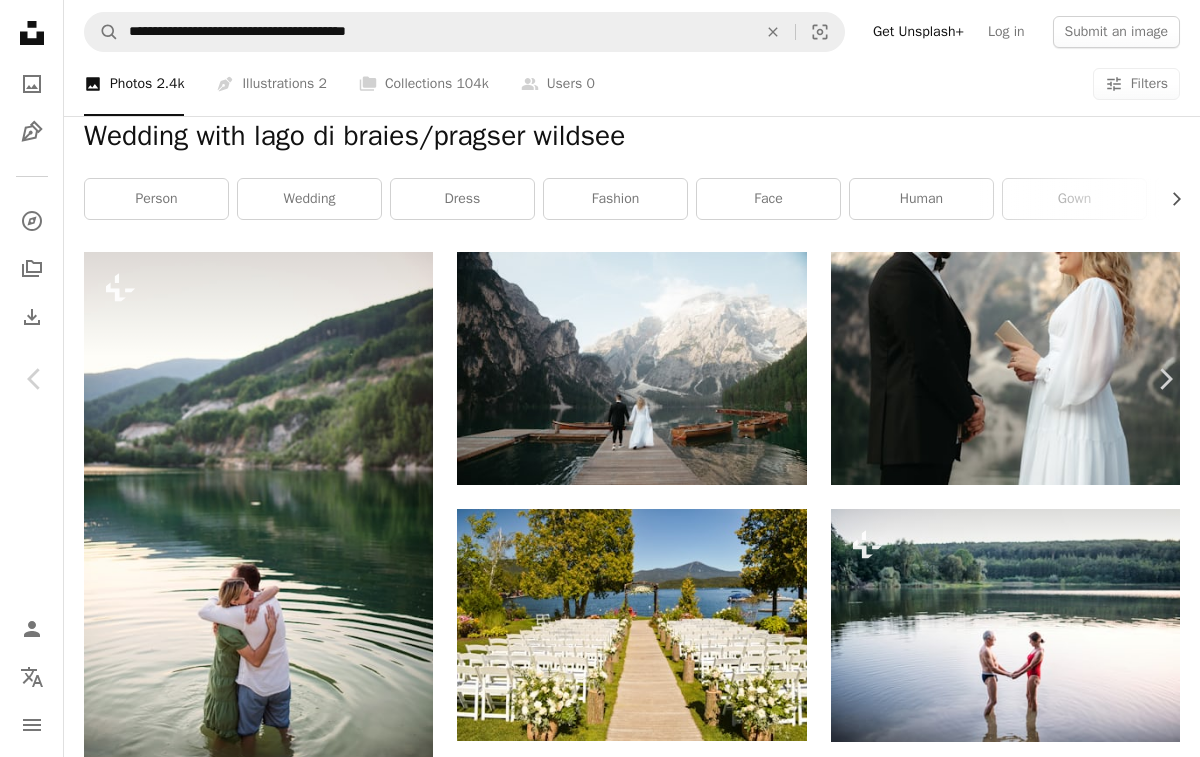 scroll, scrollTop: 982, scrollLeft: 0, axis: vertical 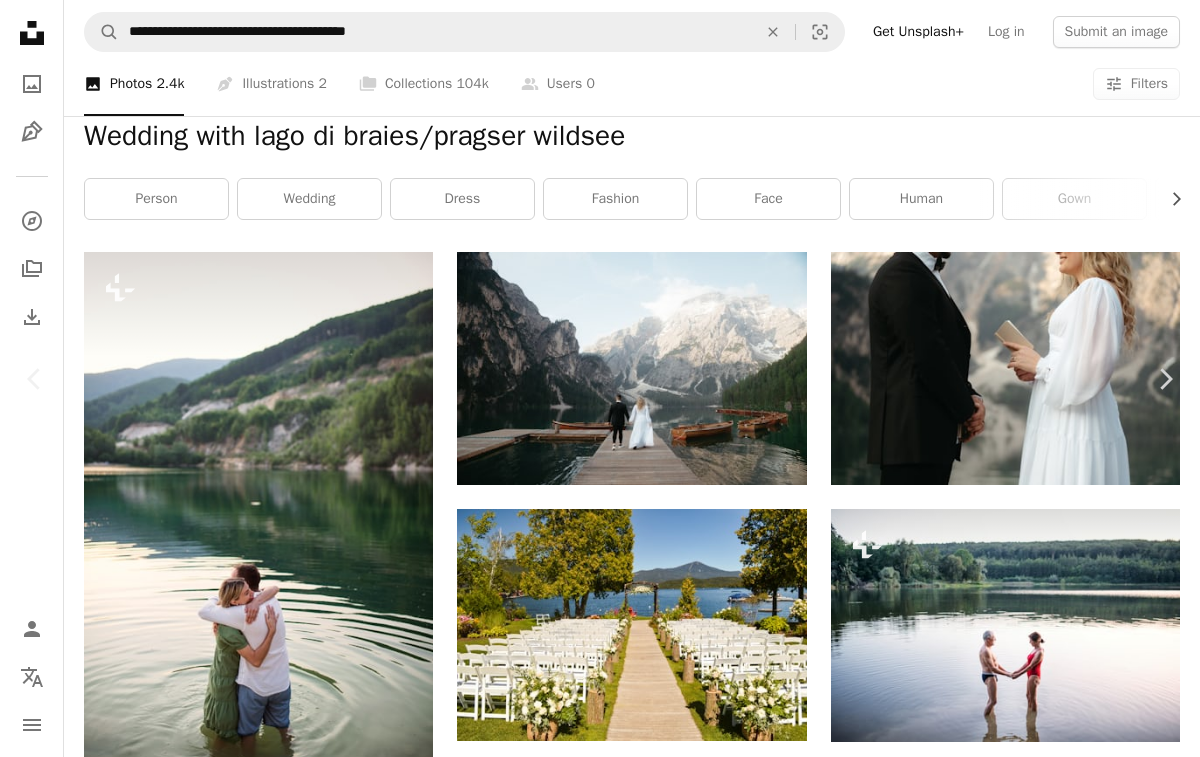 click on "[FIRST] & [FIRST]" at bounding box center (186, 7901) 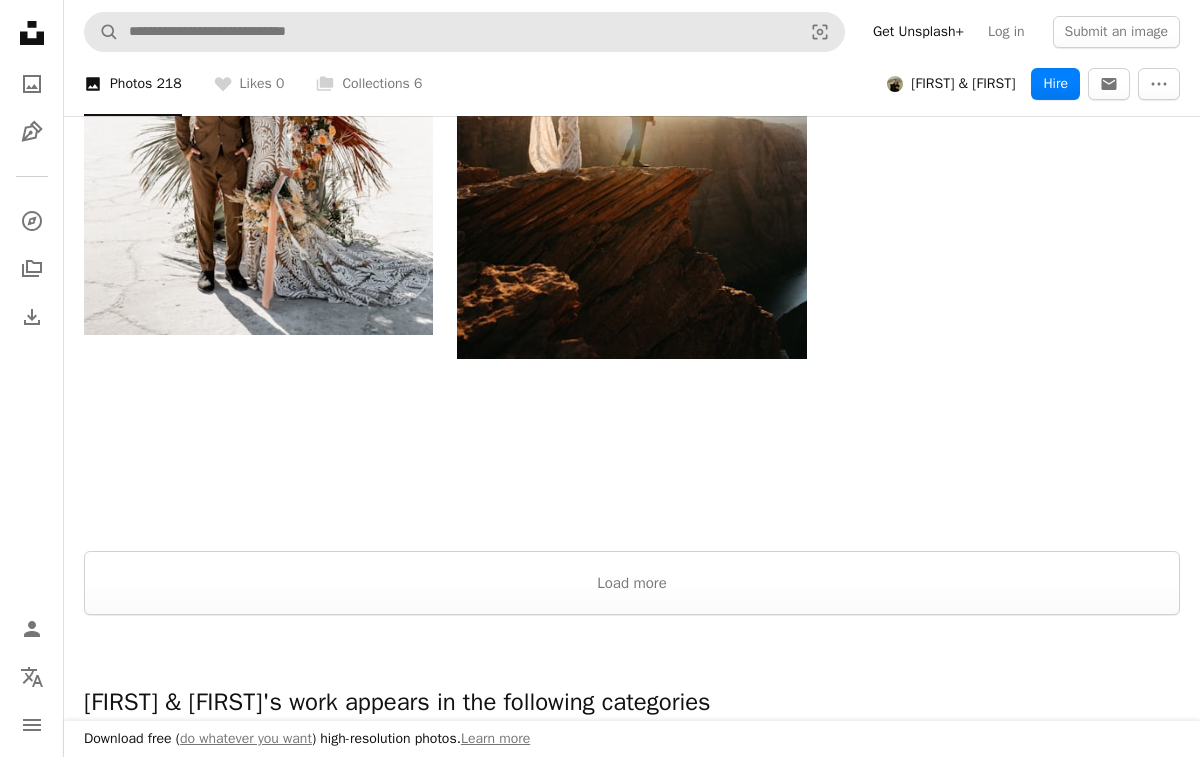 scroll, scrollTop: 2673, scrollLeft: 0, axis: vertical 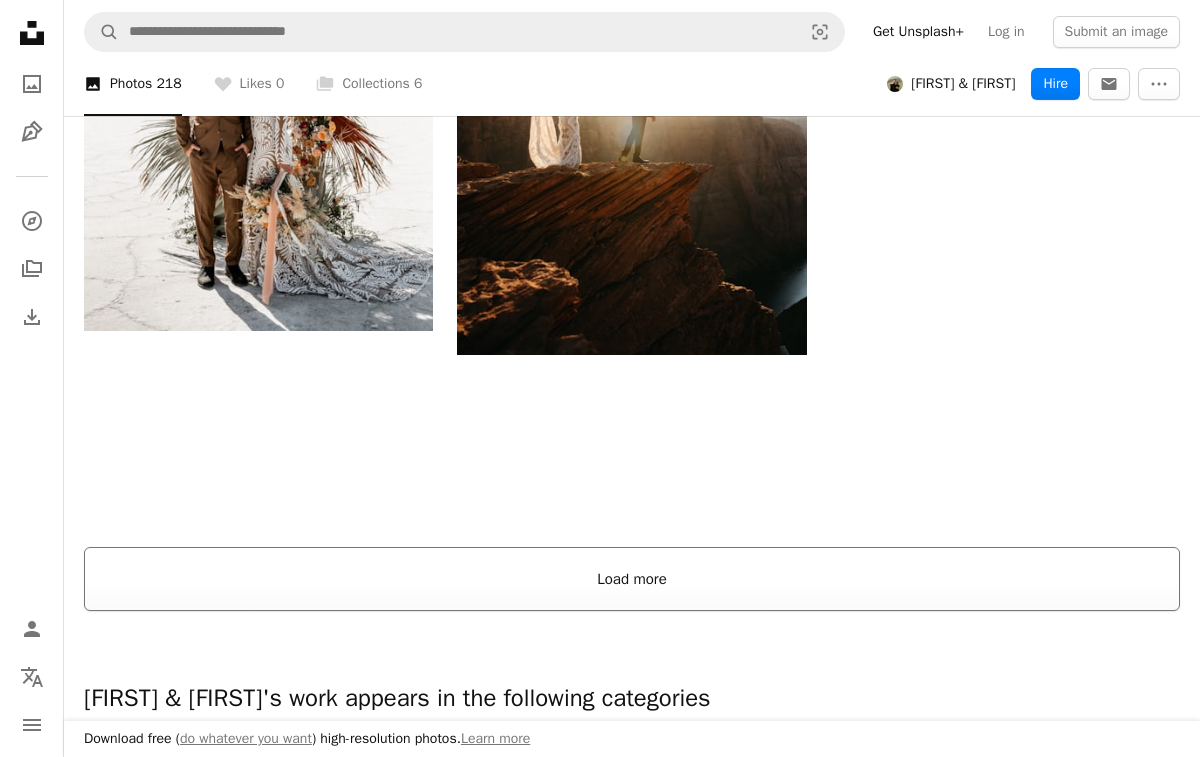 click on "Load more" at bounding box center [632, 579] 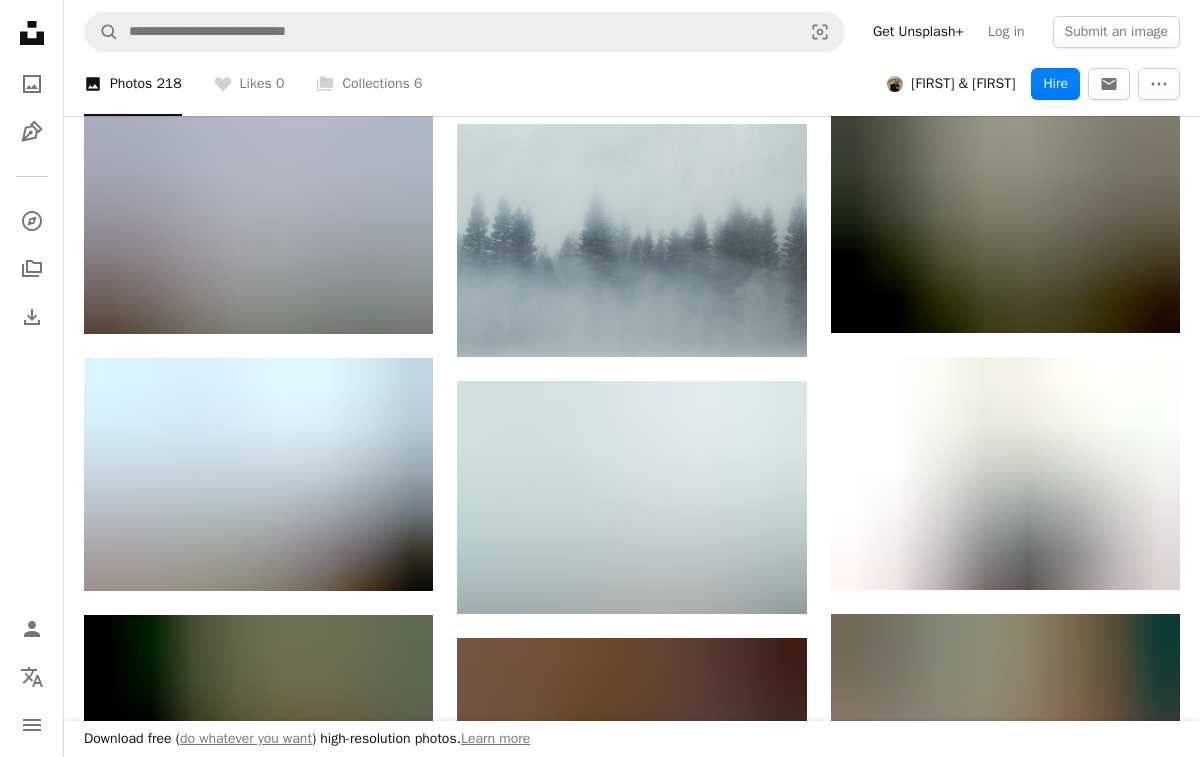 scroll, scrollTop: 6048, scrollLeft: 0, axis: vertical 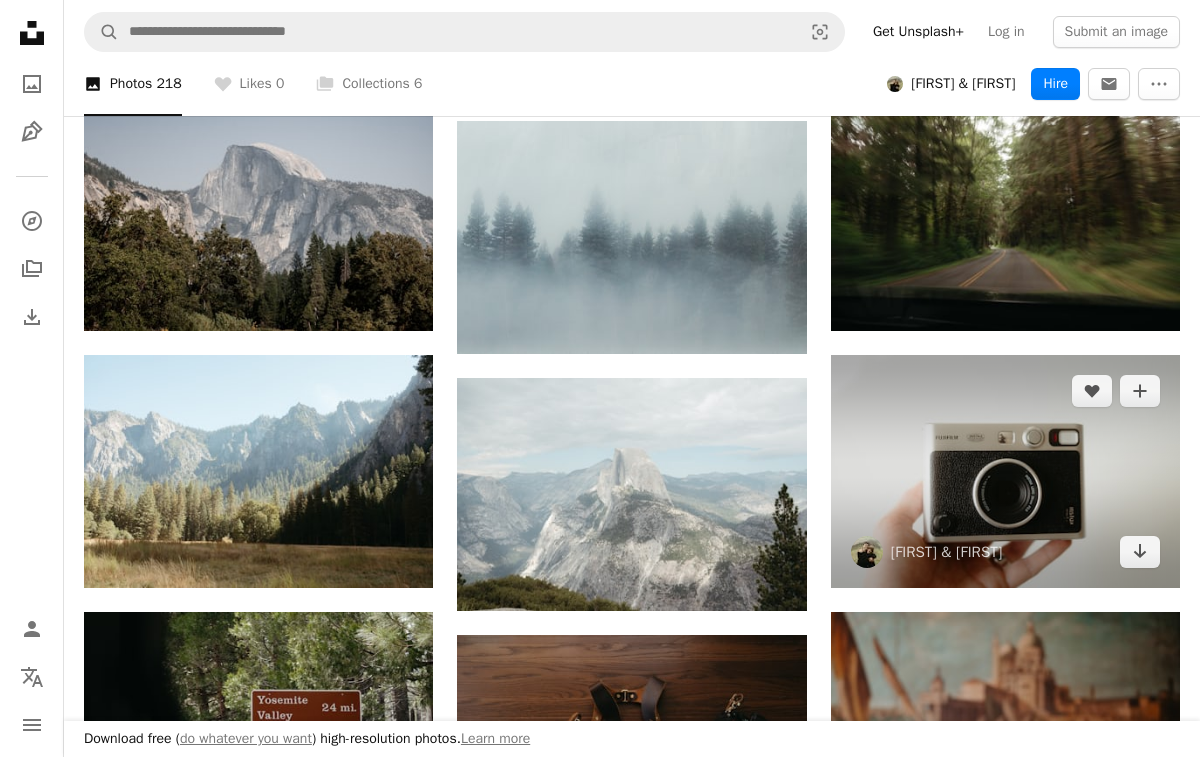 click at bounding box center (1005, 471) 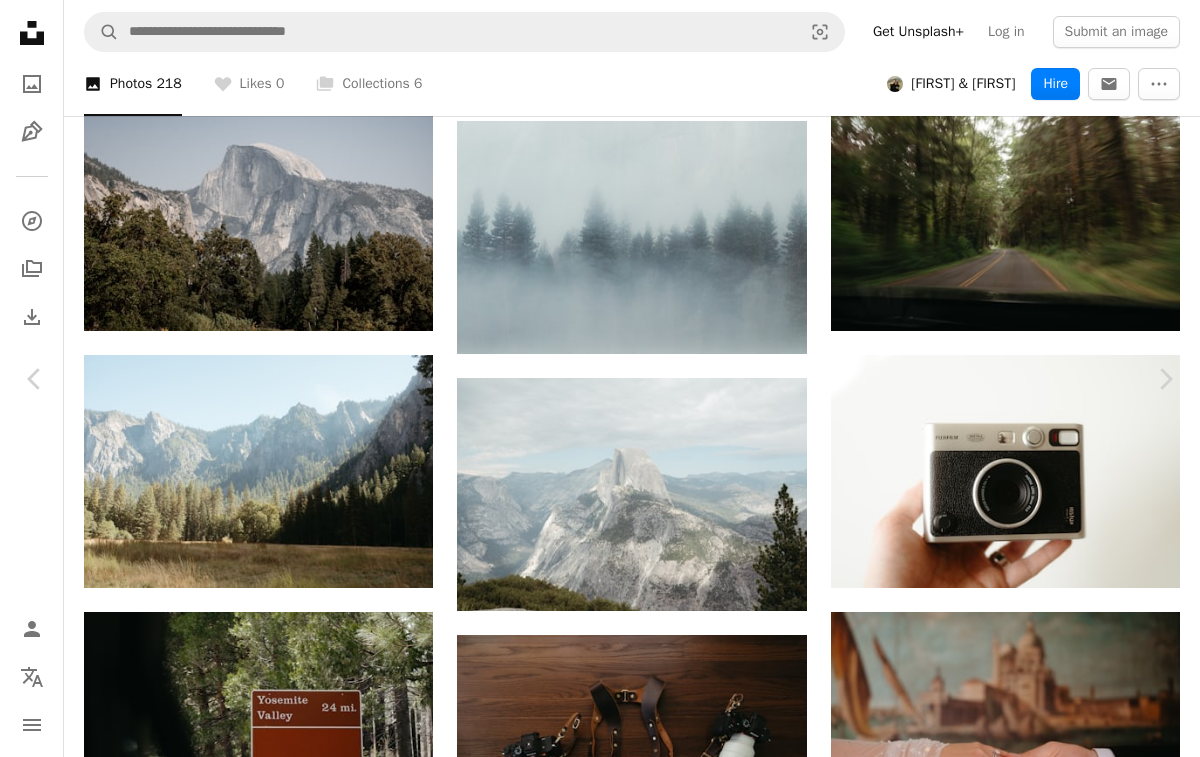 scroll, scrollTop: 630, scrollLeft: 0, axis: vertical 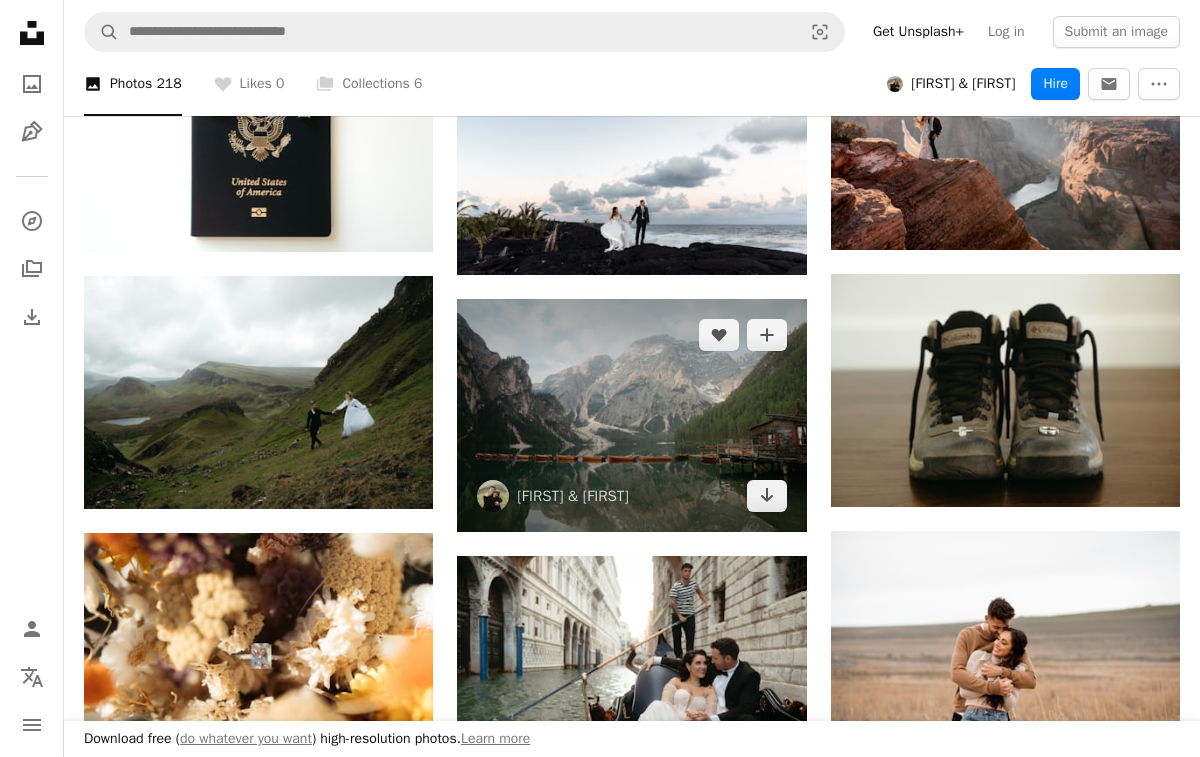 click at bounding box center (631, 415) 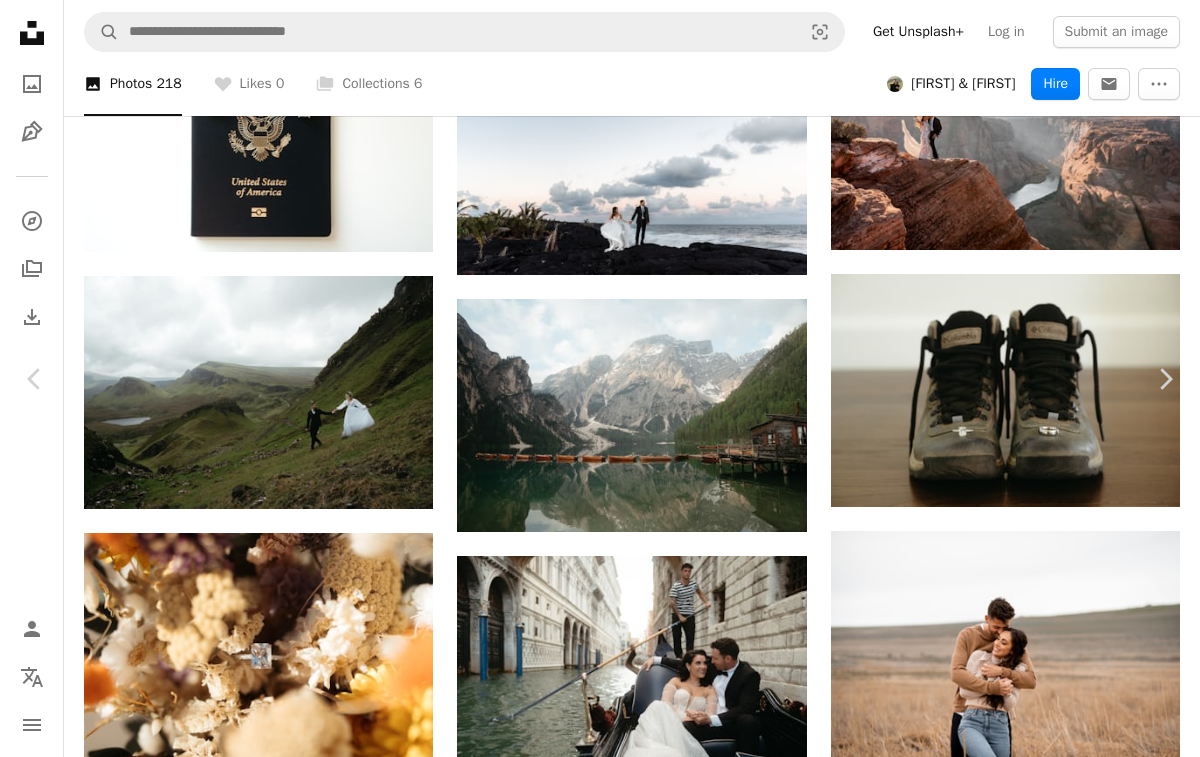 click on "Chevron down" at bounding box center (1078, 3582) 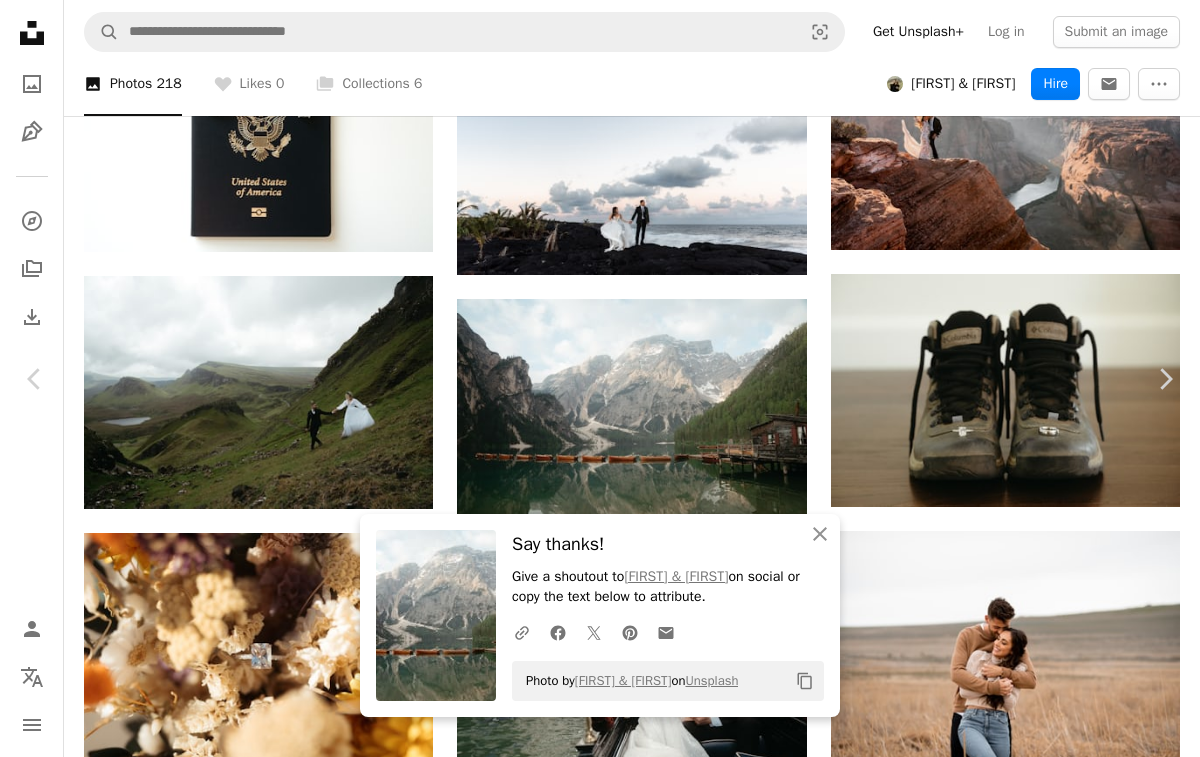 click on "An X shape" at bounding box center [20, 20] 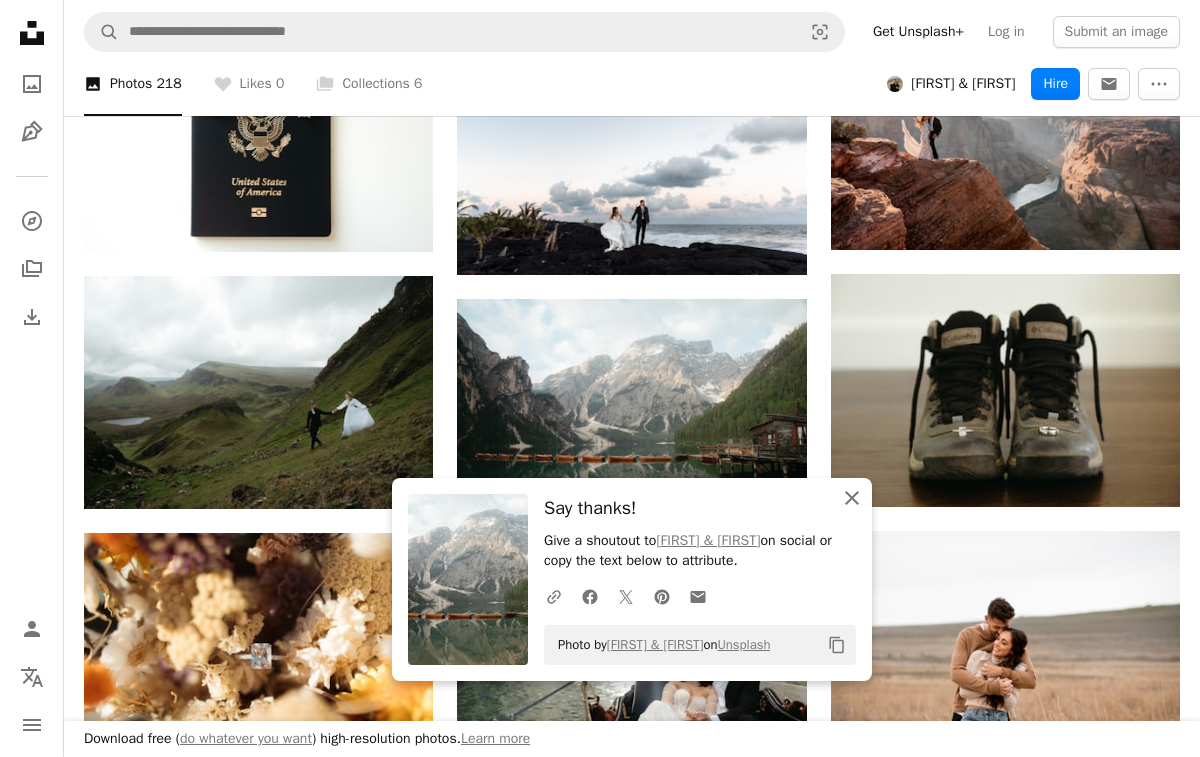 click on "An X shape" at bounding box center [852, 498] 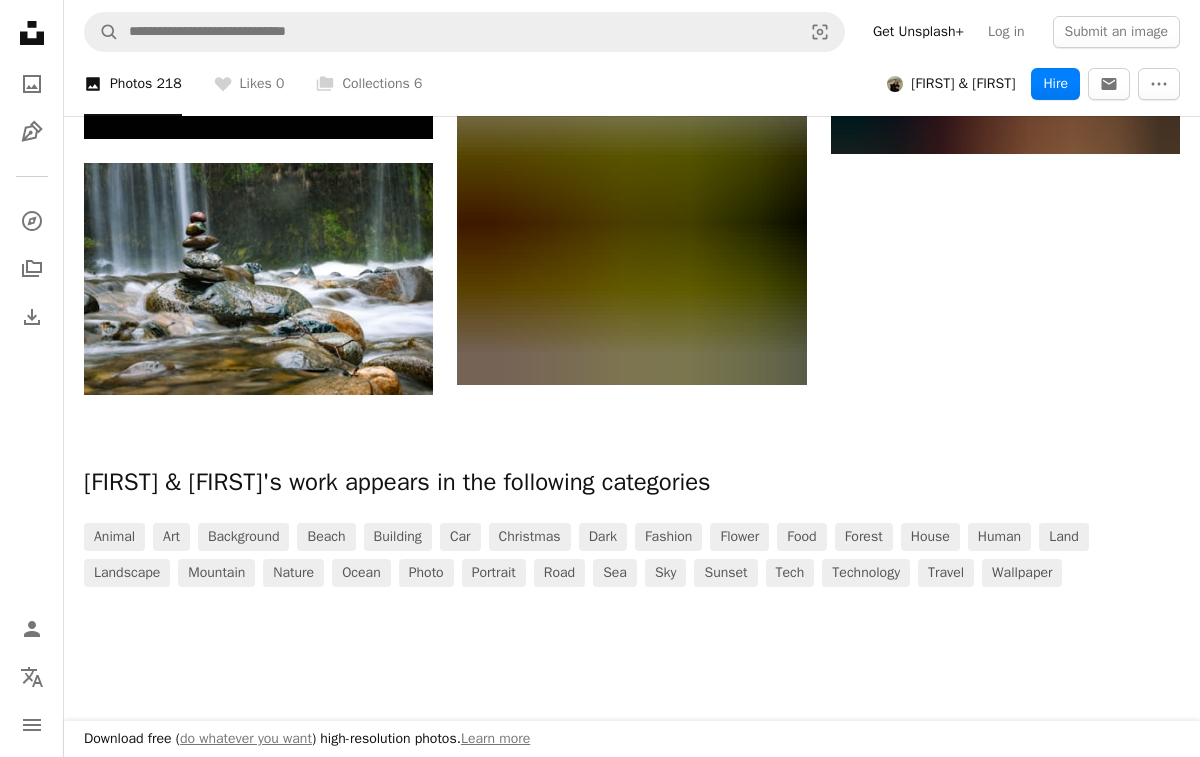 scroll, scrollTop: 21024, scrollLeft: 0, axis: vertical 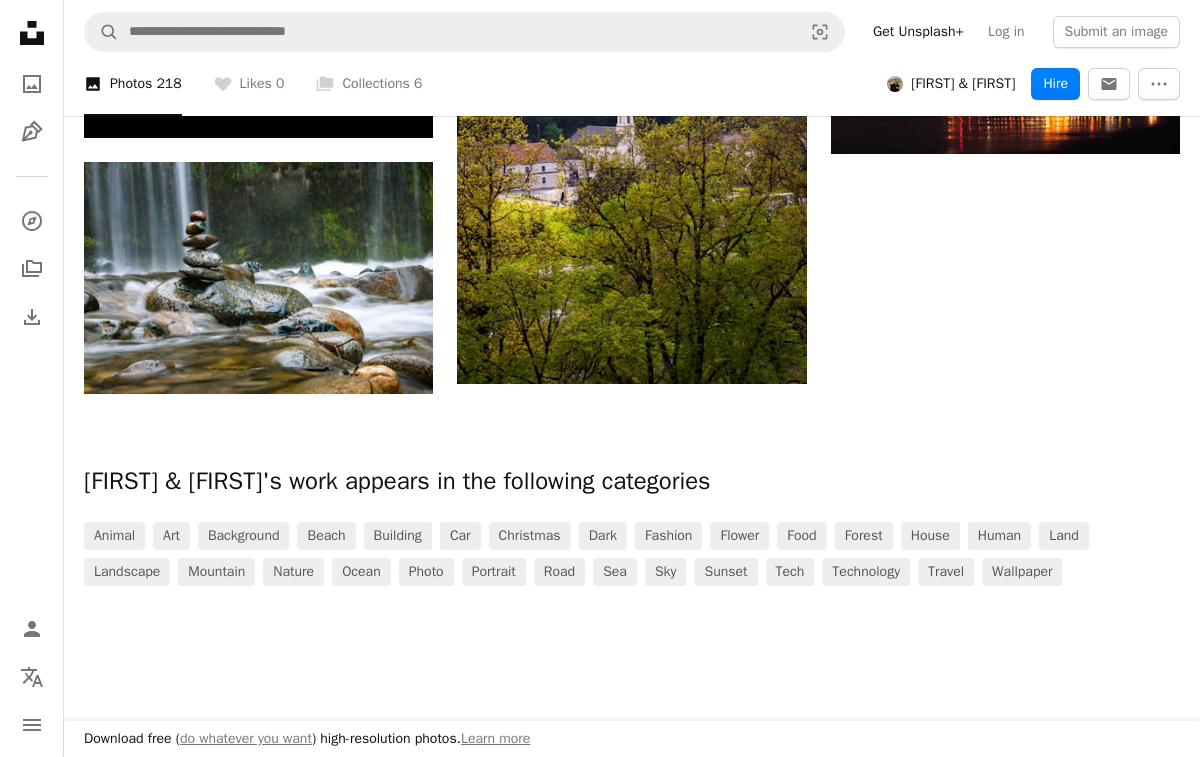 click on "A heart A plus sign [FIRST] & [FIRST] Arrow pointing down A heart A plus sign [FIRST] & [FIRST] Arrow pointing down A heart A plus sign [FIRST] & [FIRST] Arrow pointing down A heart A plus sign [FIRST] & [FIRST] Arrow pointing down A heart A plus sign [FIRST] & [FIRST] Arrow pointing down A heart A plus sign [FIRST] & [FIRST] Arrow pointing down A heart A plus sign [FIRST] & [FIRST] Arrow pointing down A heart A plus sign [FIRST] & [FIRST] Arrow pointing down A heart A plus sign [FIRST] & [FIRST] Arrow pointing down A heart A plus sign [FIRST] & [FIRST] Arrow pointing down A heart A plus sign [FIRST] & [FIRST] Arrow pointing down A heart A plus sign [FIRST] & [FIRST] Arrow pointing down A heart A plus sign [FIRST] & [FIRST] Arrow pointing down A heart A plus sign [FIRST] & [FIRST] Arrow pointing down A heart A plus sign [FIRST] & [FIRST] Arrow pointing down A heart A heart" at bounding box center [632, -9991] 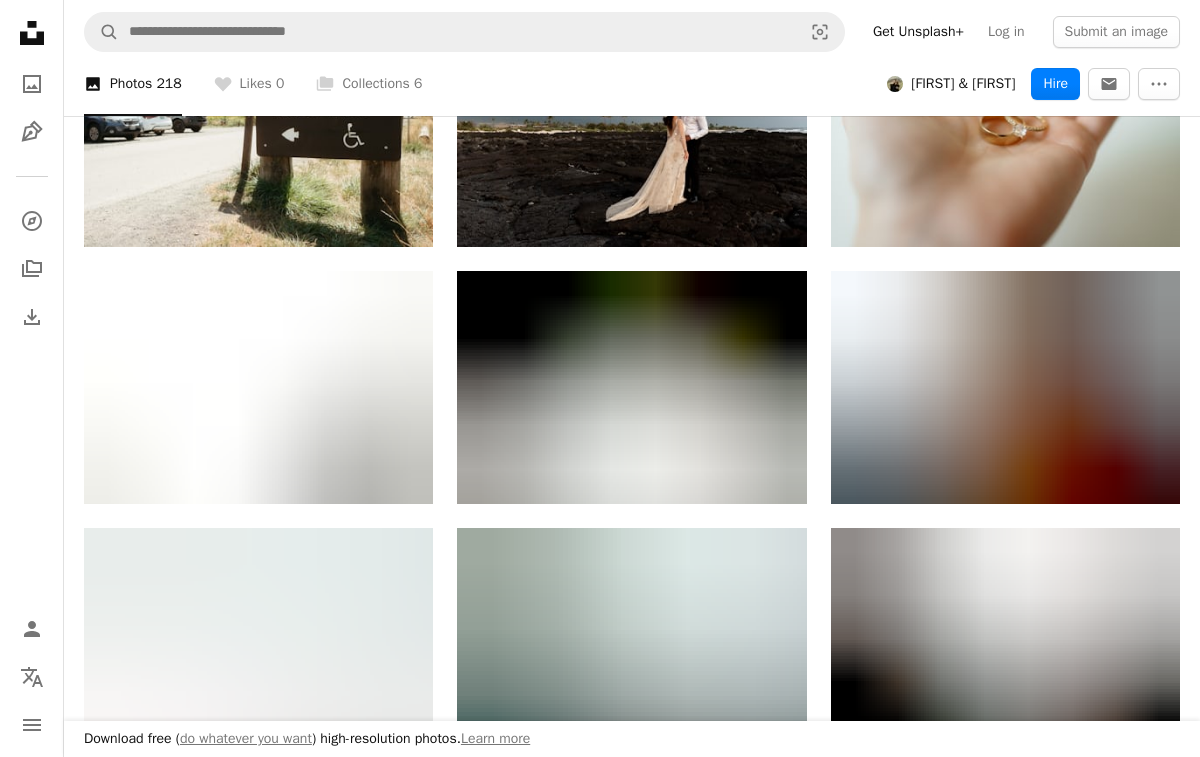 scroll, scrollTop: 0, scrollLeft: 0, axis: both 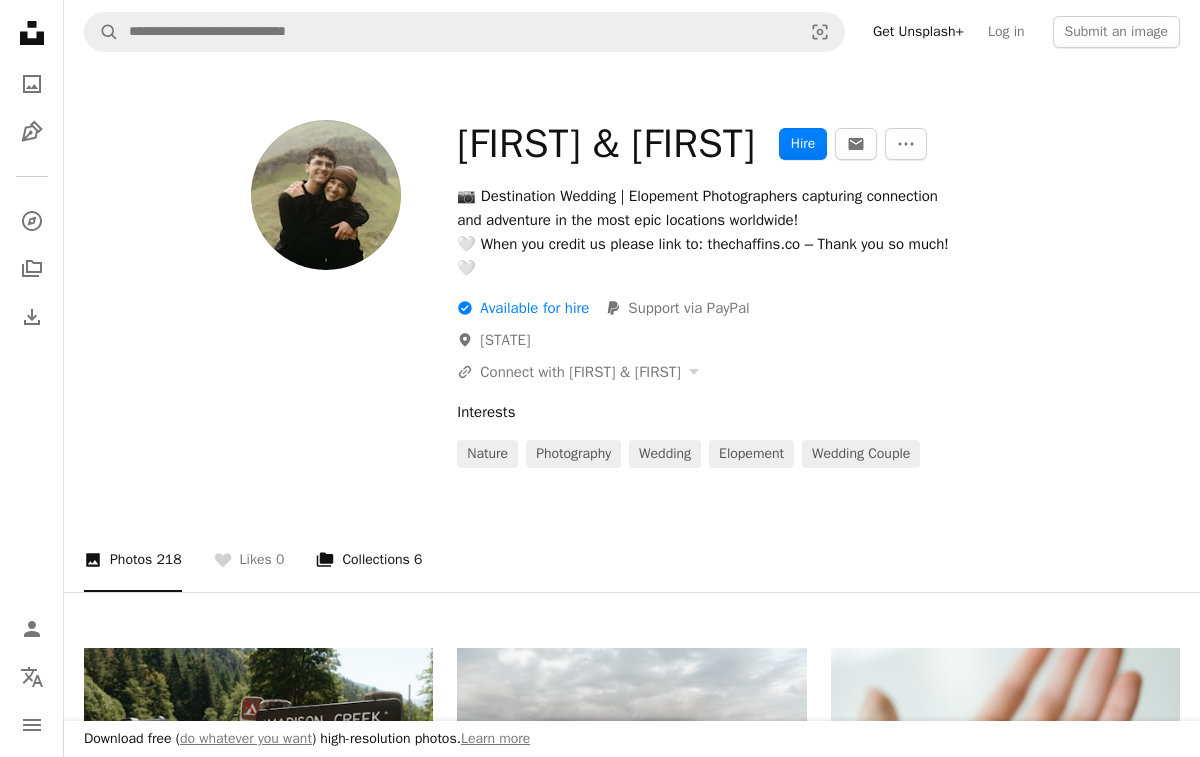 click on "A stack of folders Collections   6" at bounding box center [369, 560] 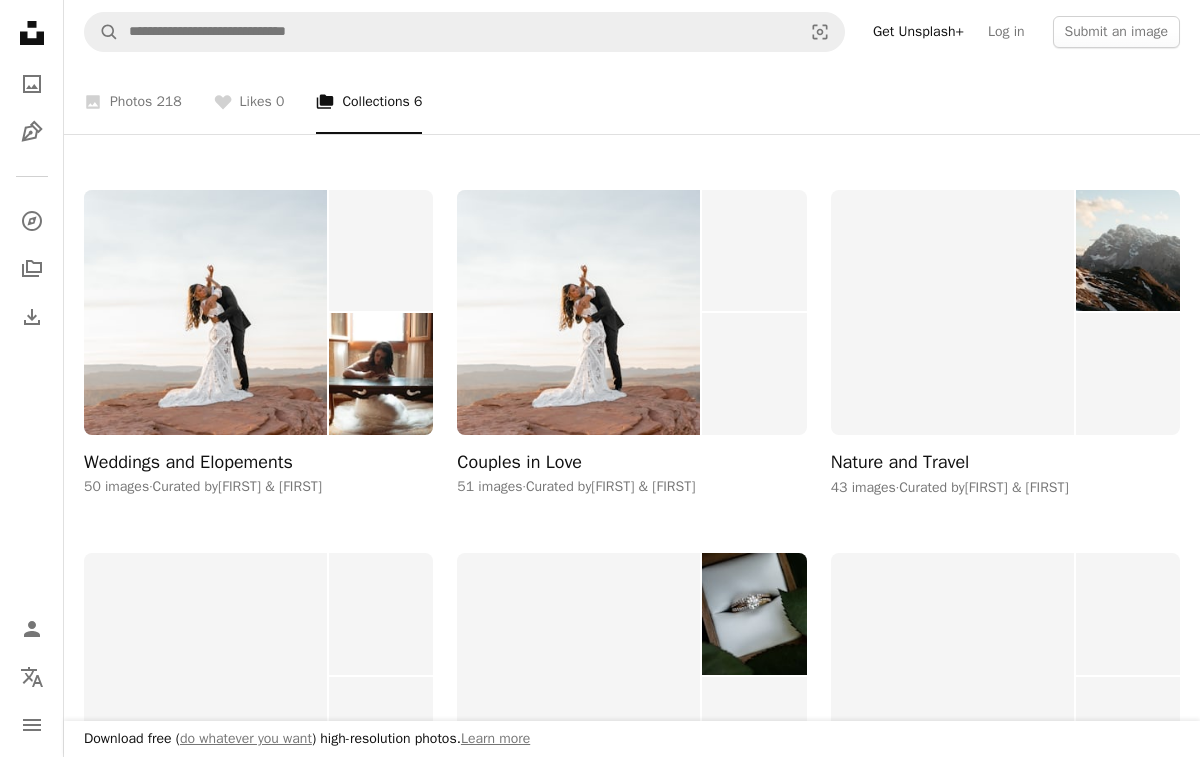 scroll, scrollTop: 452, scrollLeft: 0, axis: vertical 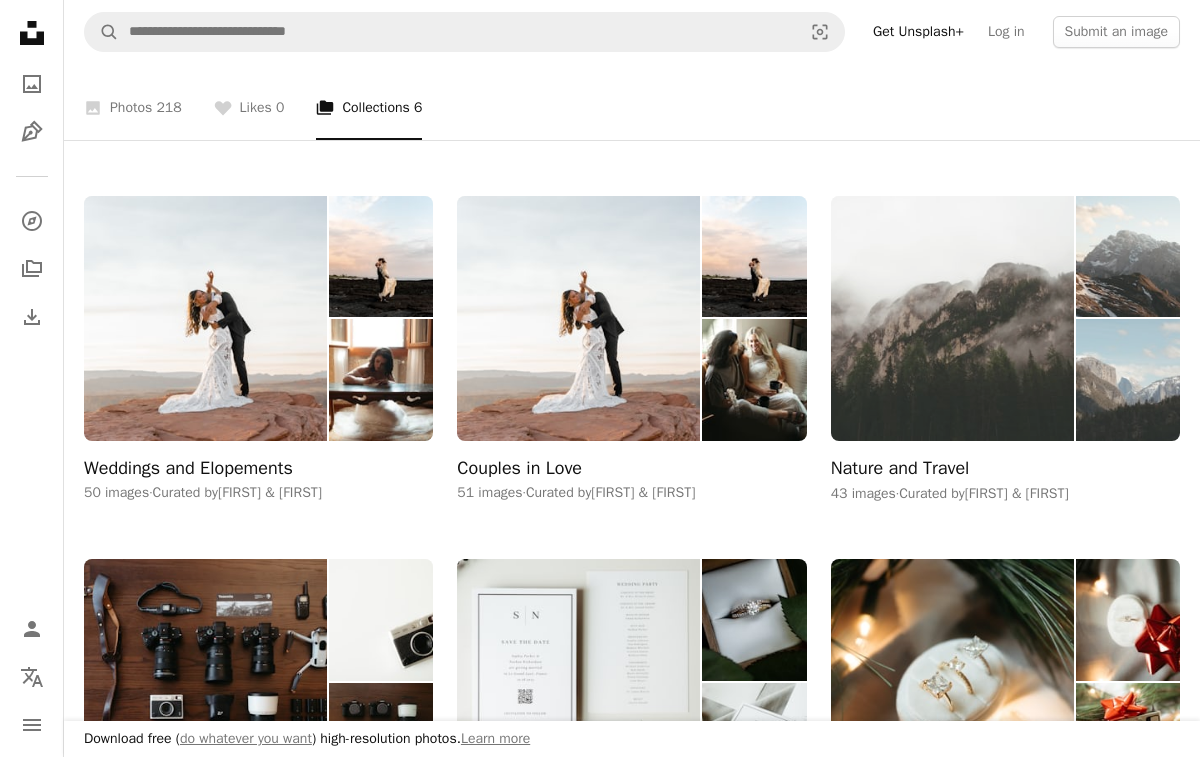 click on "Nature and Travel" at bounding box center (900, 469) 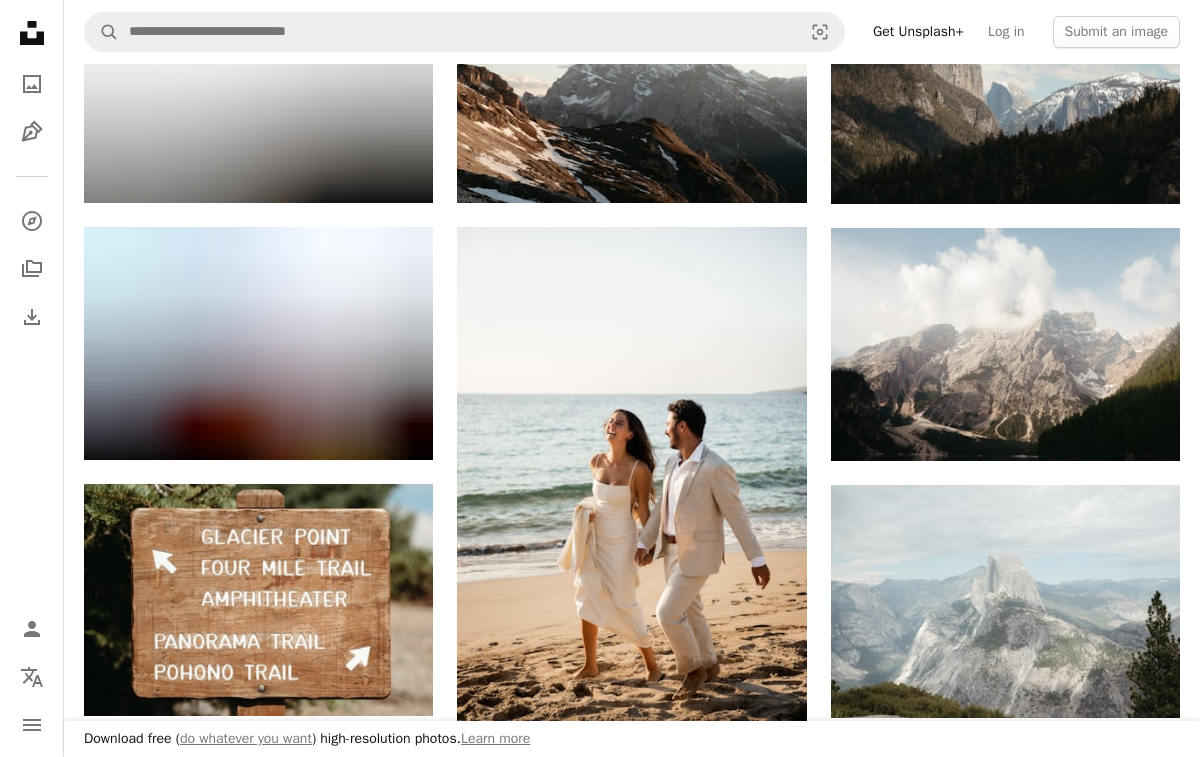 scroll, scrollTop: 464, scrollLeft: 0, axis: vertical 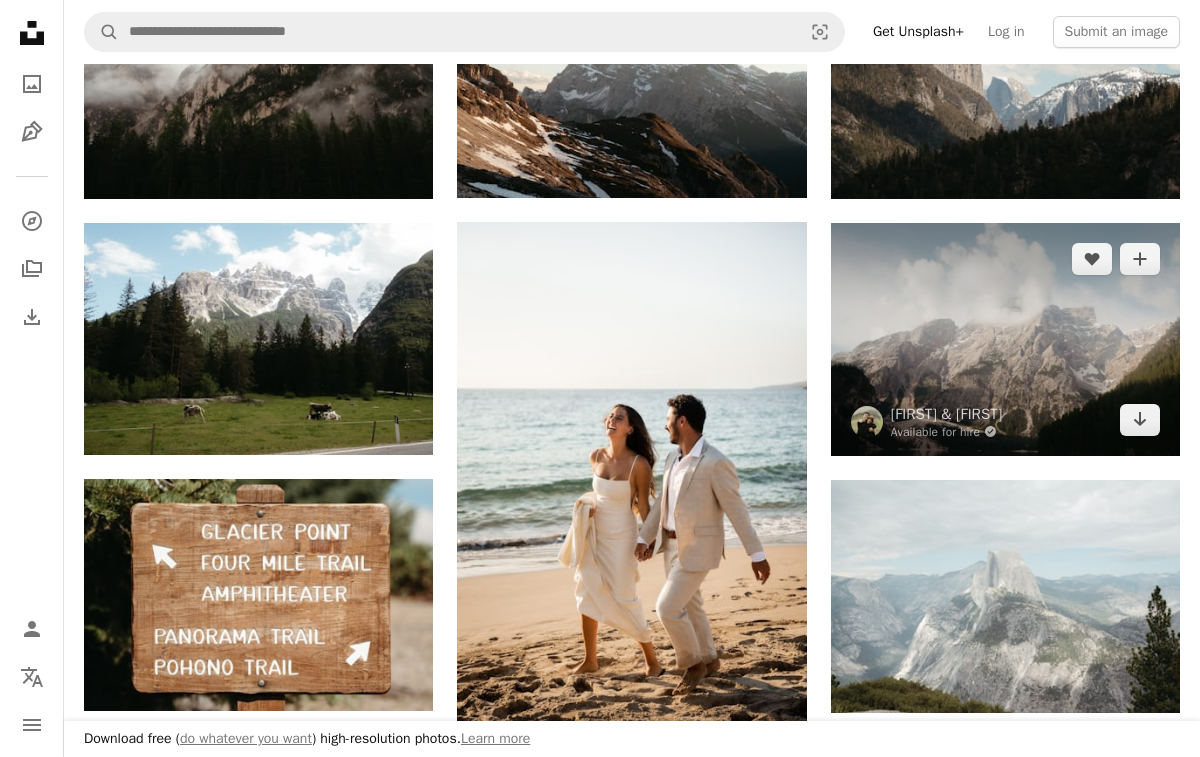 click at bounding box center (1005, 339) 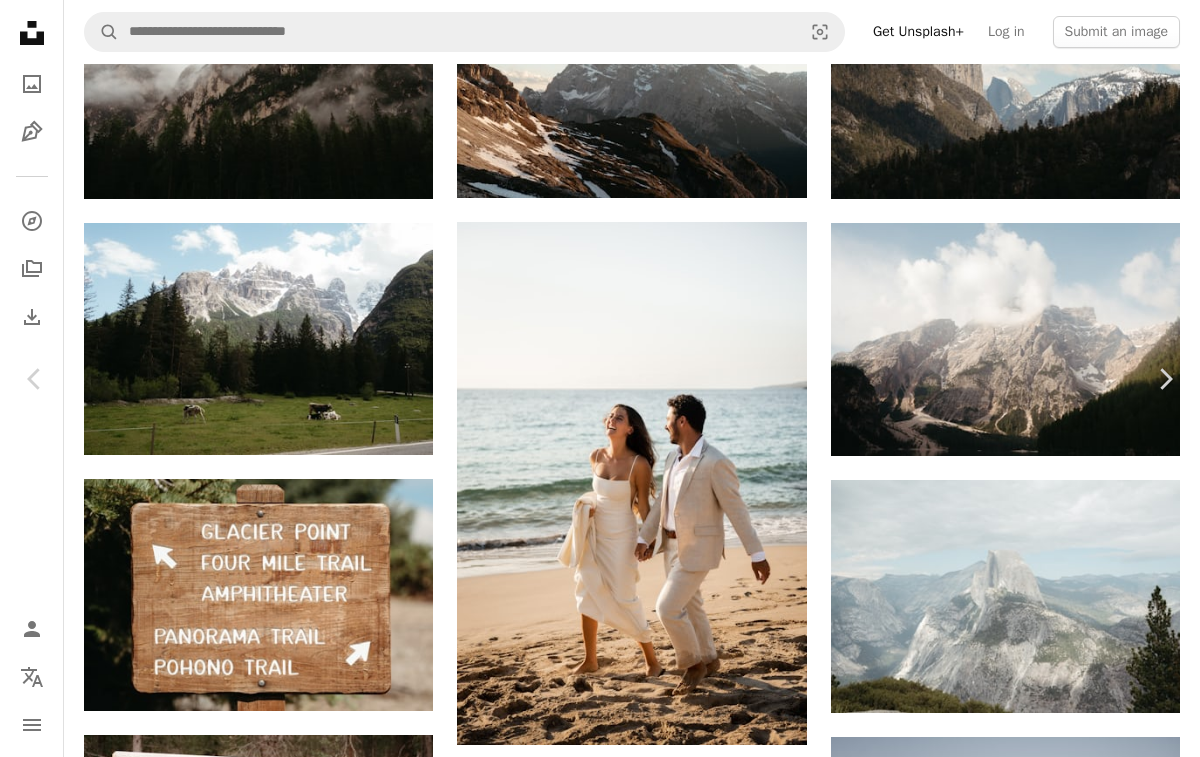 click on "An X shape" at bounding box center (20, 20) 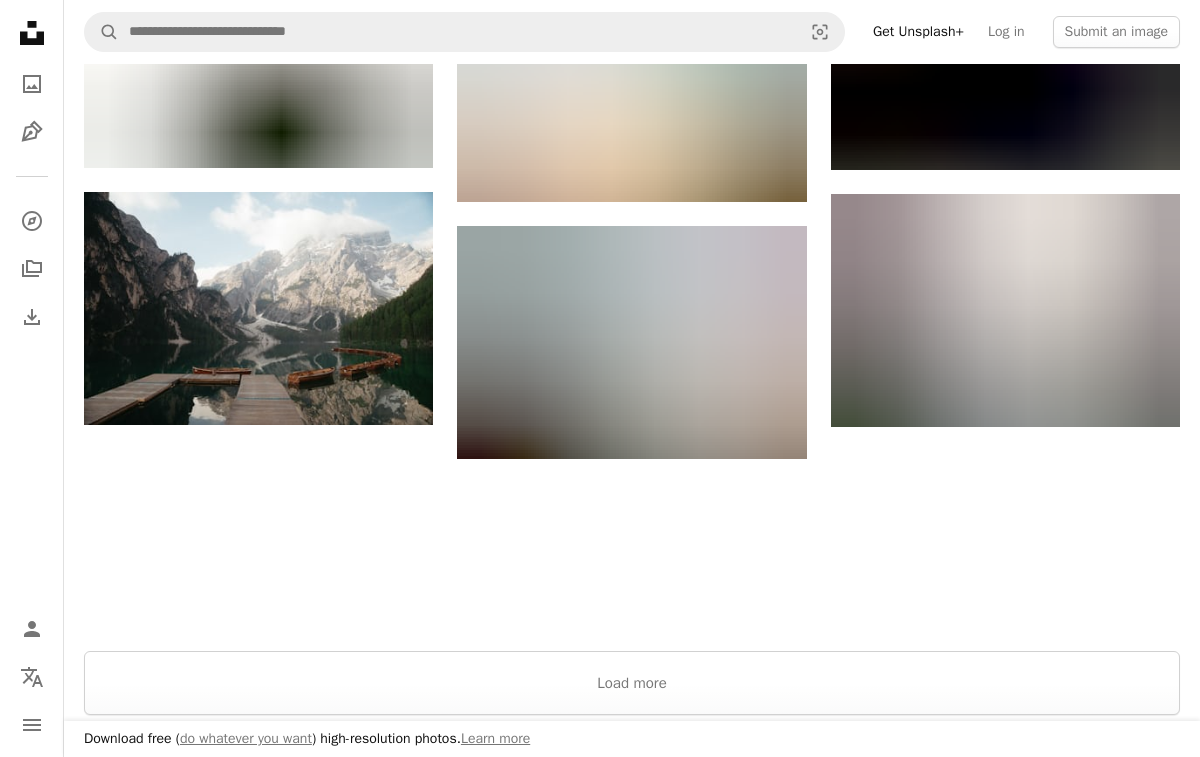 scroll, scrollTop: 1849, scrollLeft: 0, axis: vertical 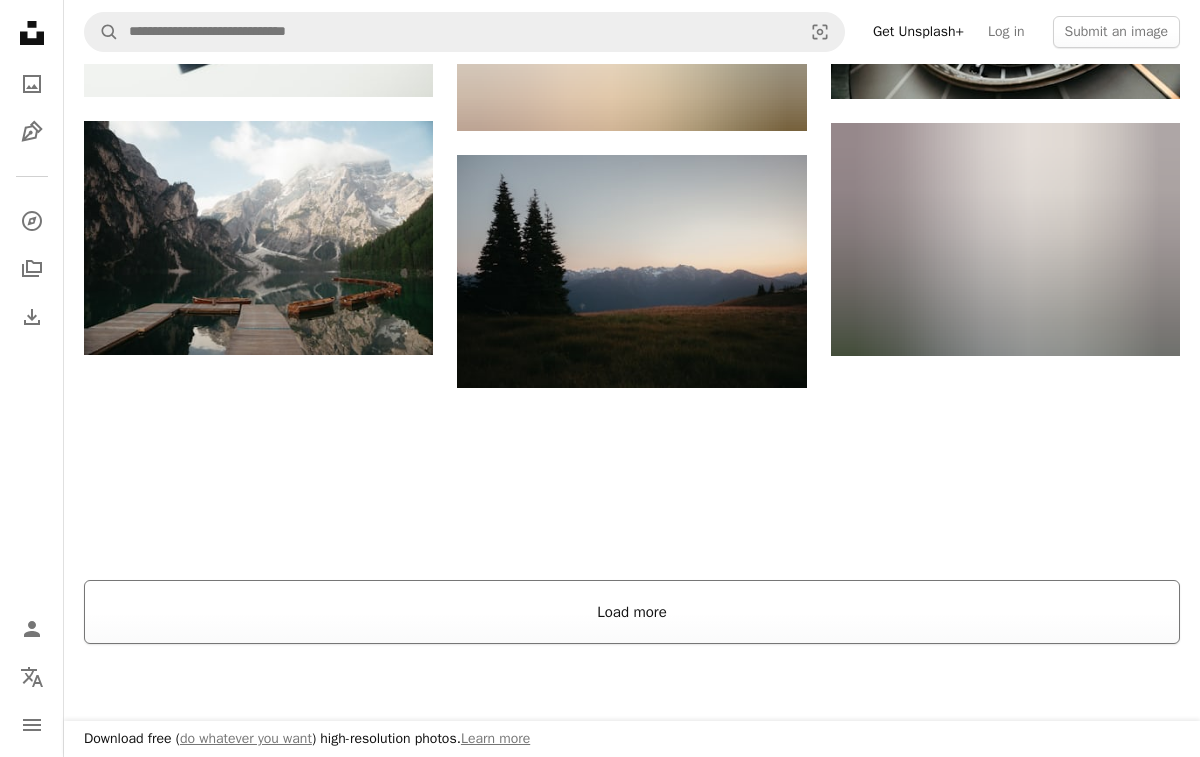 click on "Load more" at bounding box center (632, 612) 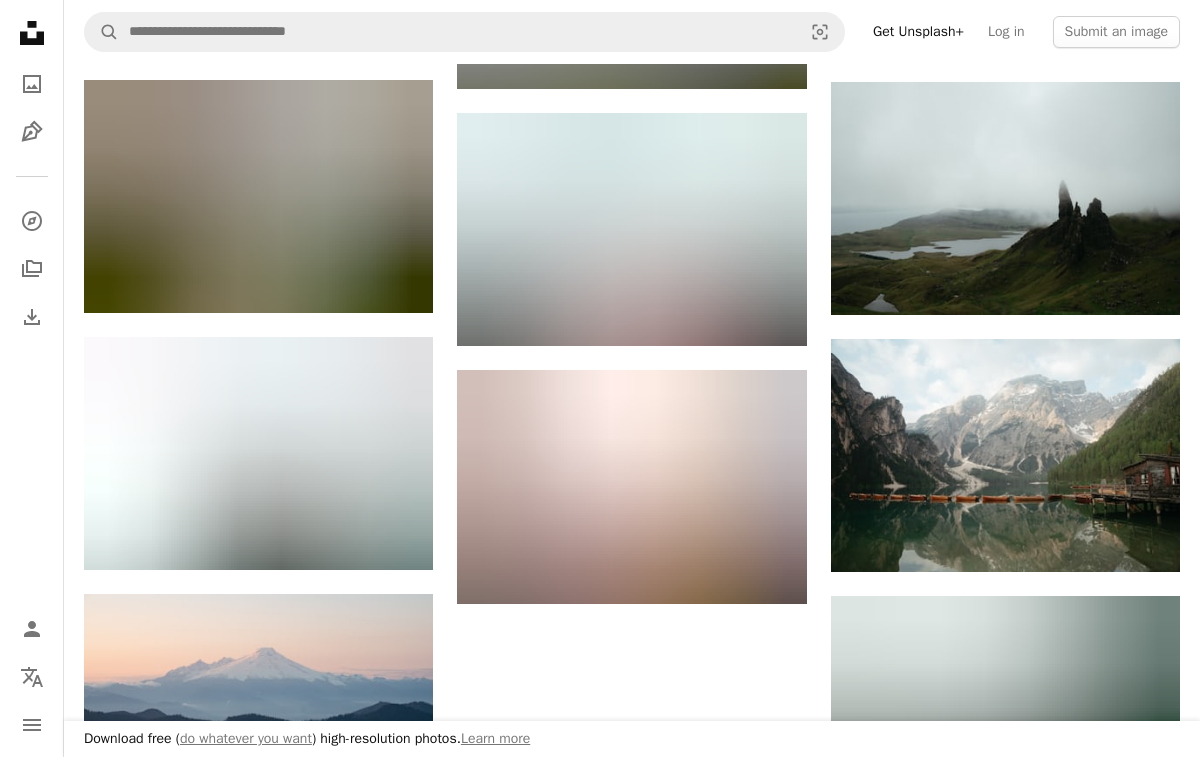 scroll, scrollTop: 3449, scrollLeft: 0, axis: vertical 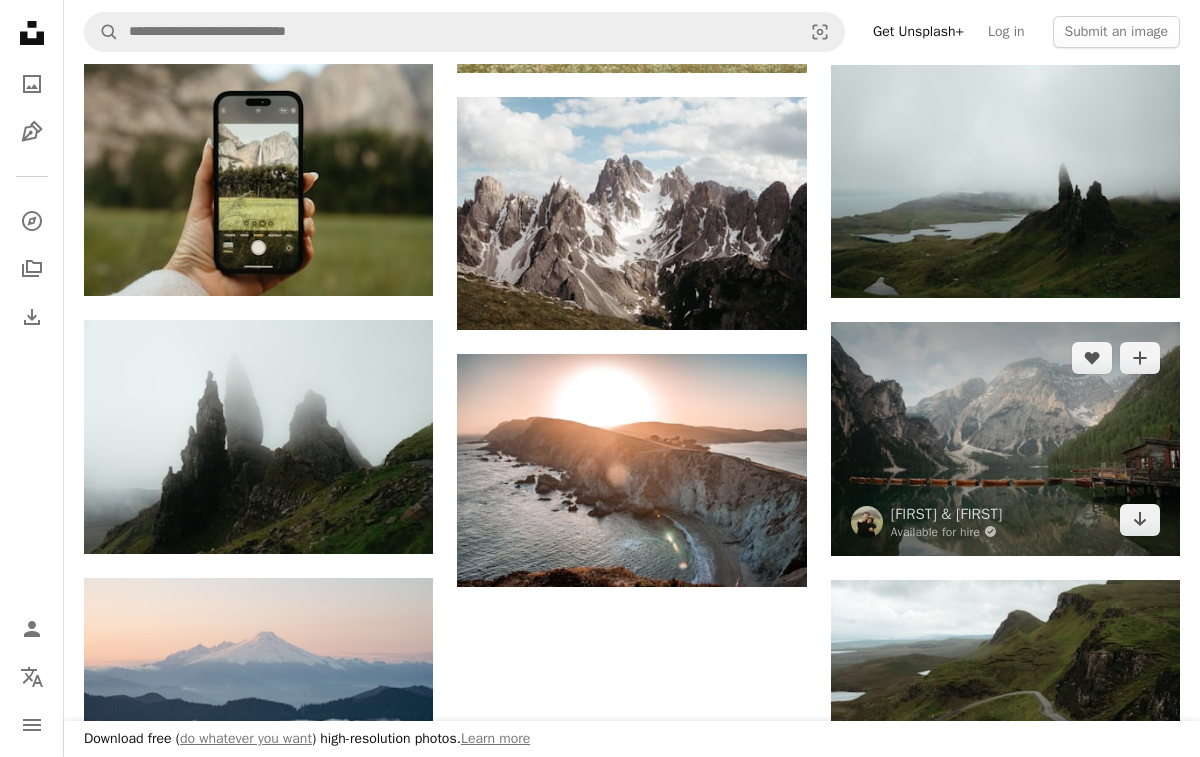 click at bounding box center [1005, 438] 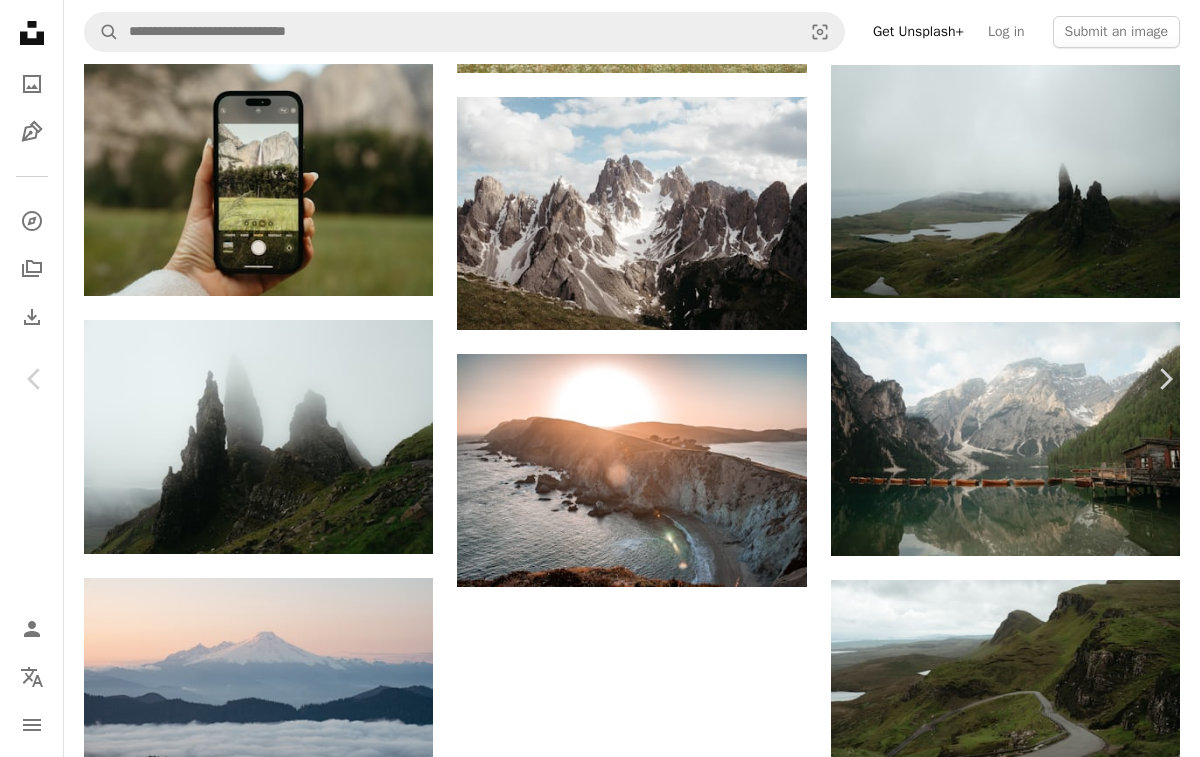 scroll, scrollTop: 0, scrollLeft: 0, axis: both 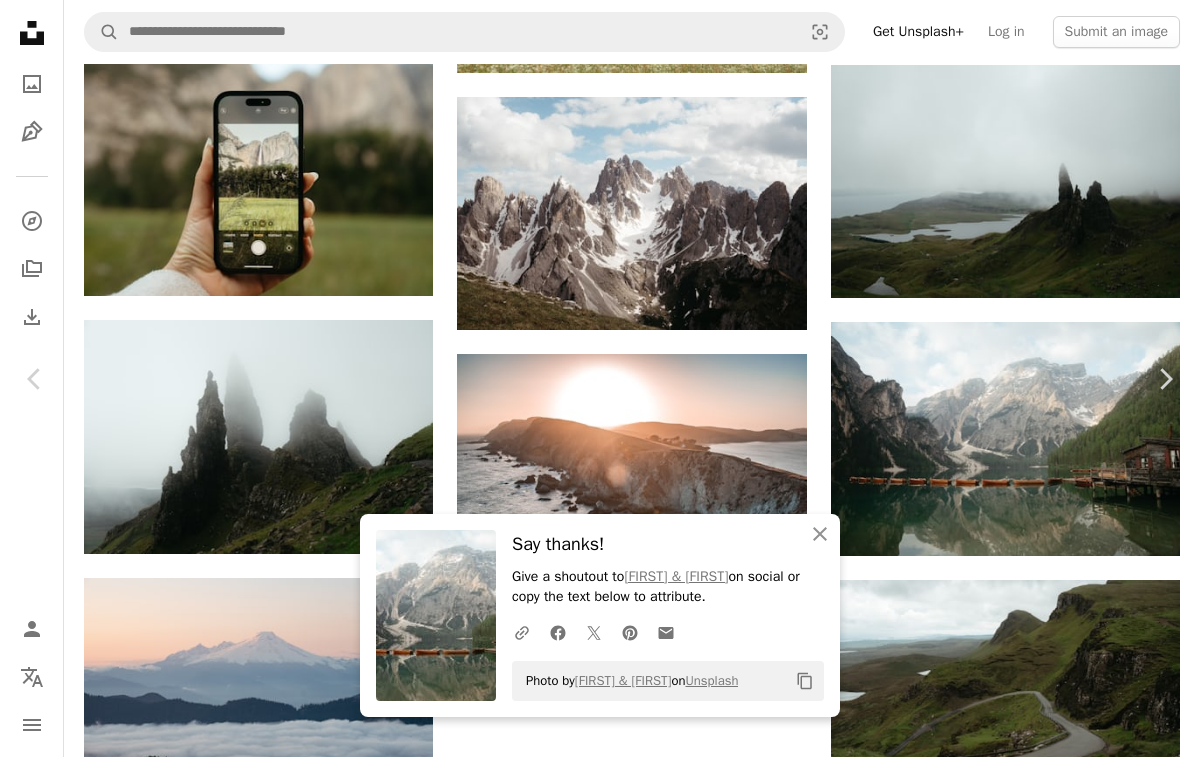 click on "An X shape" at bounding box center (20, 20) 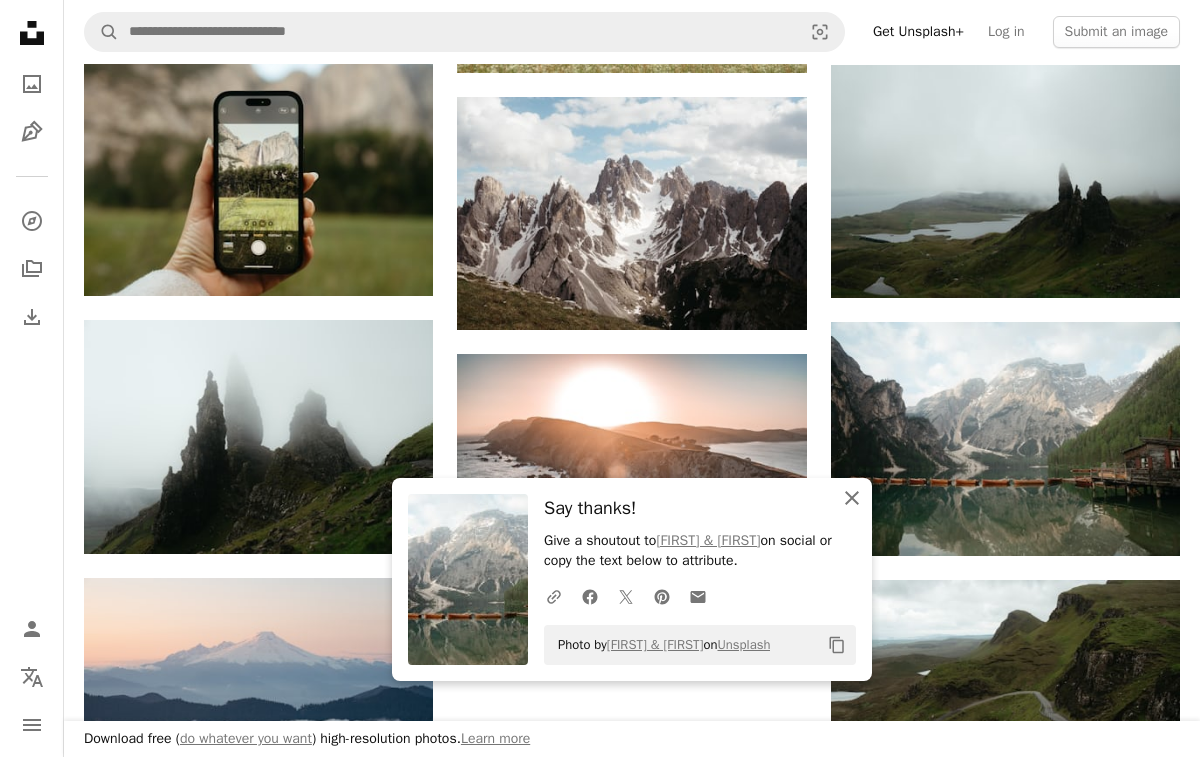 click on "An X shape" at bounding box center (852, 498) 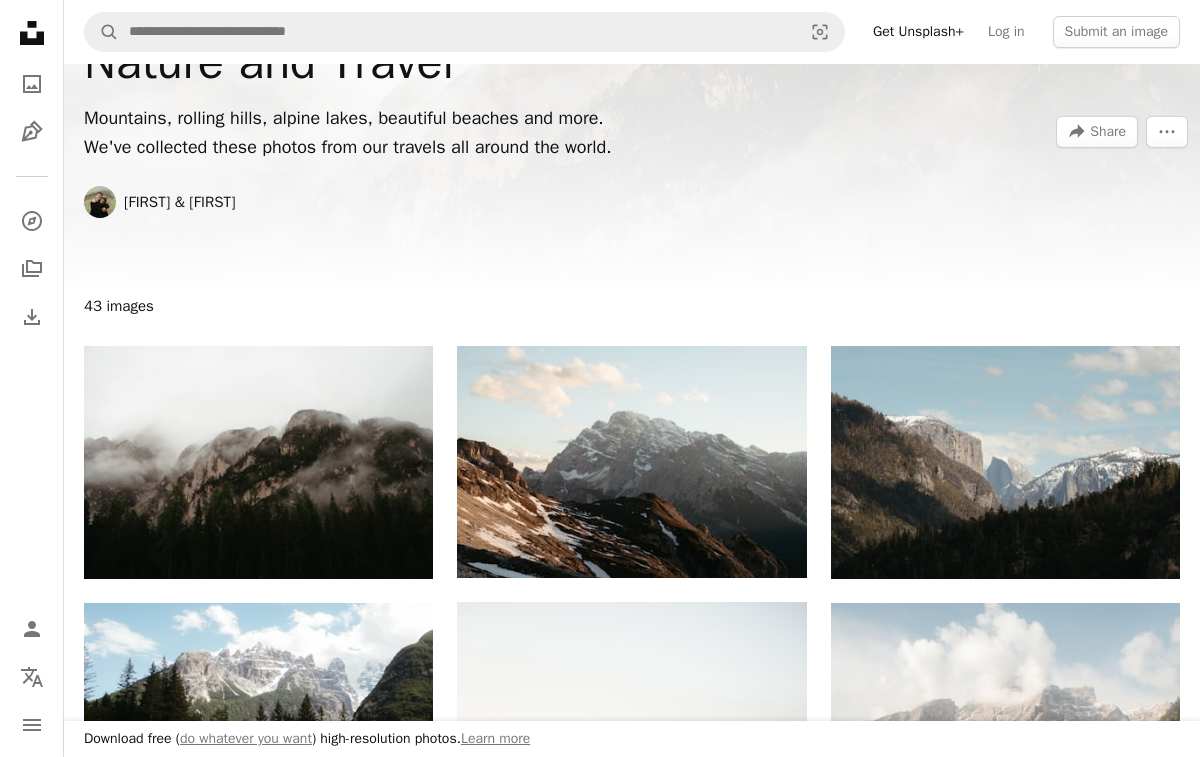 scroll, scrollTop: 0, scrollLeft: 0, axis: both 